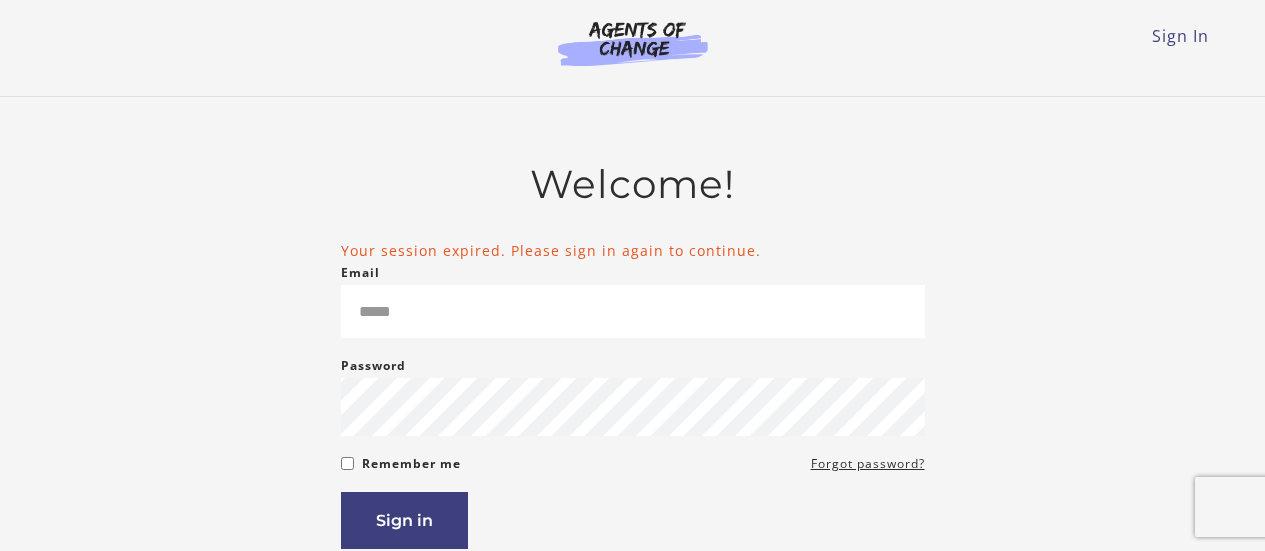 scroll, scrollTop: 0, scrollLeft: 0, axis: both 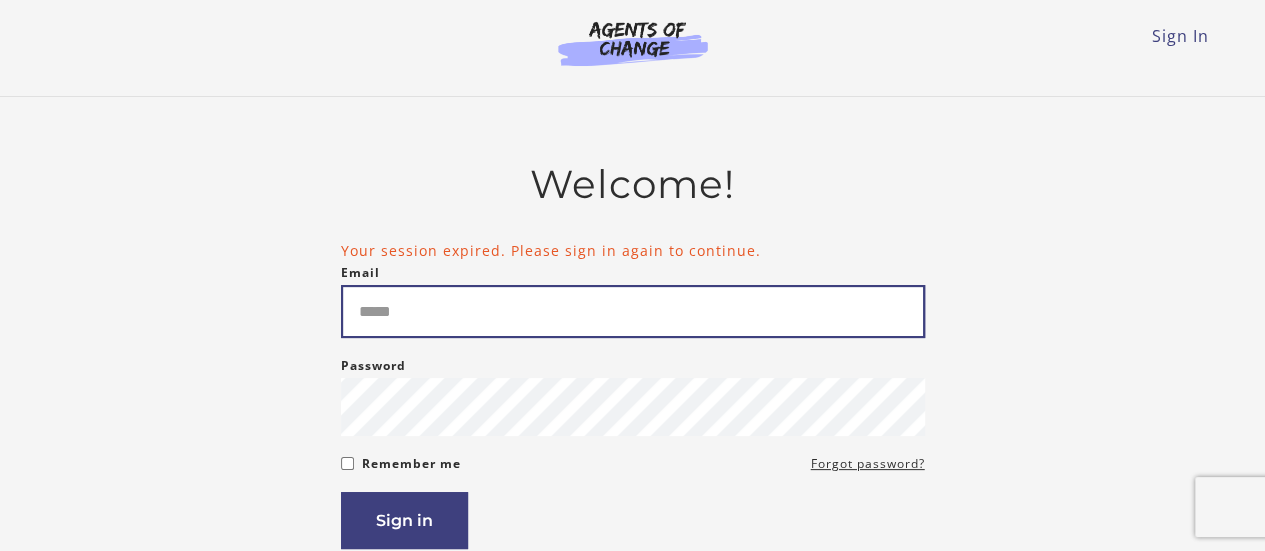 click on "Email" at bounding box center (633, 311) 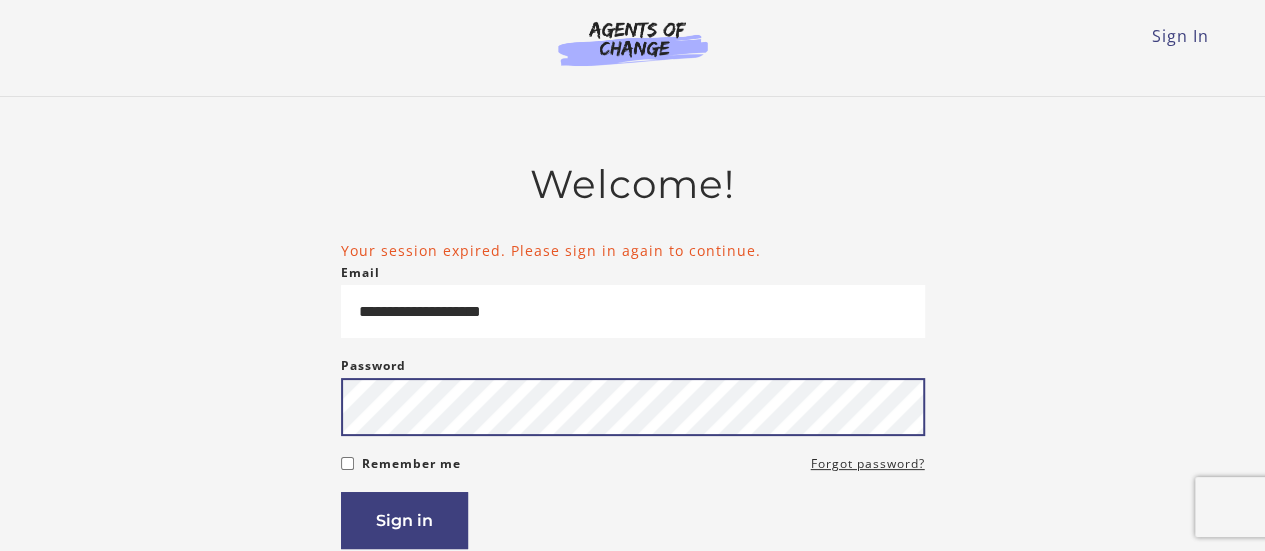 click on "Sign in" at bounding box center [404, 520] 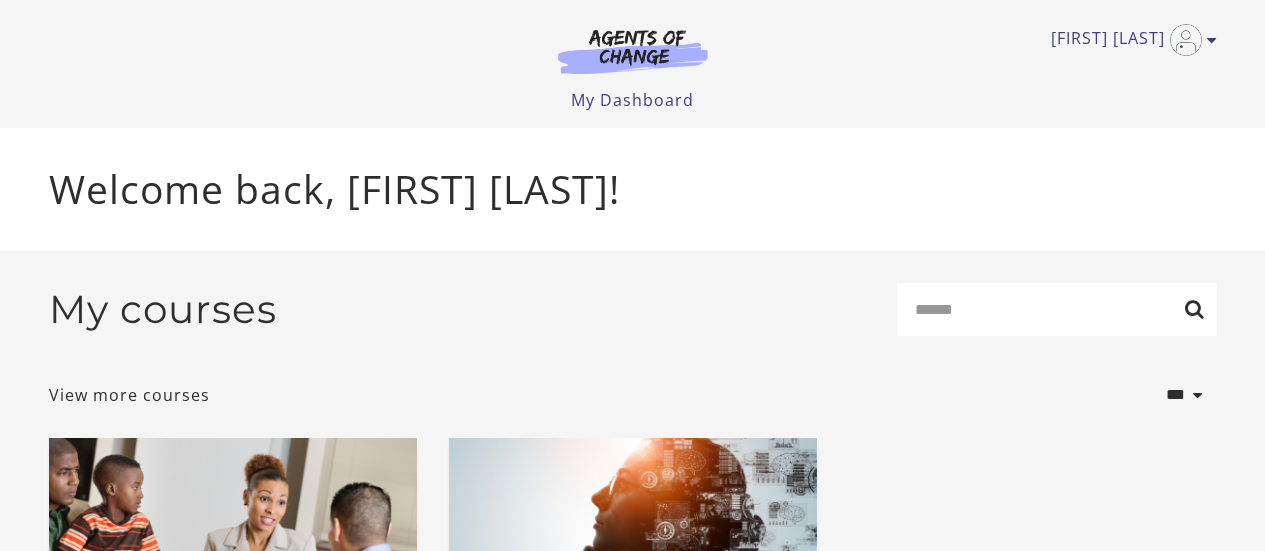 scroll, scrollTop: 0, scrollLeft: 0, axis: both 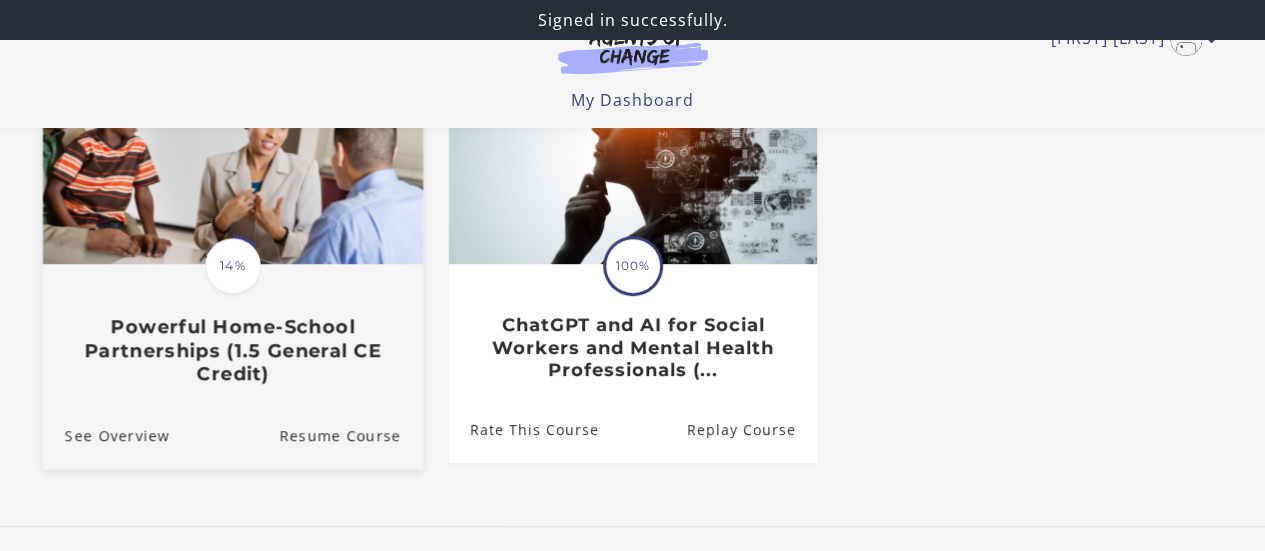 click on "Powerful Home-School Partnerships (1.5 General CE Credit)" at bounding box center (232, 350) 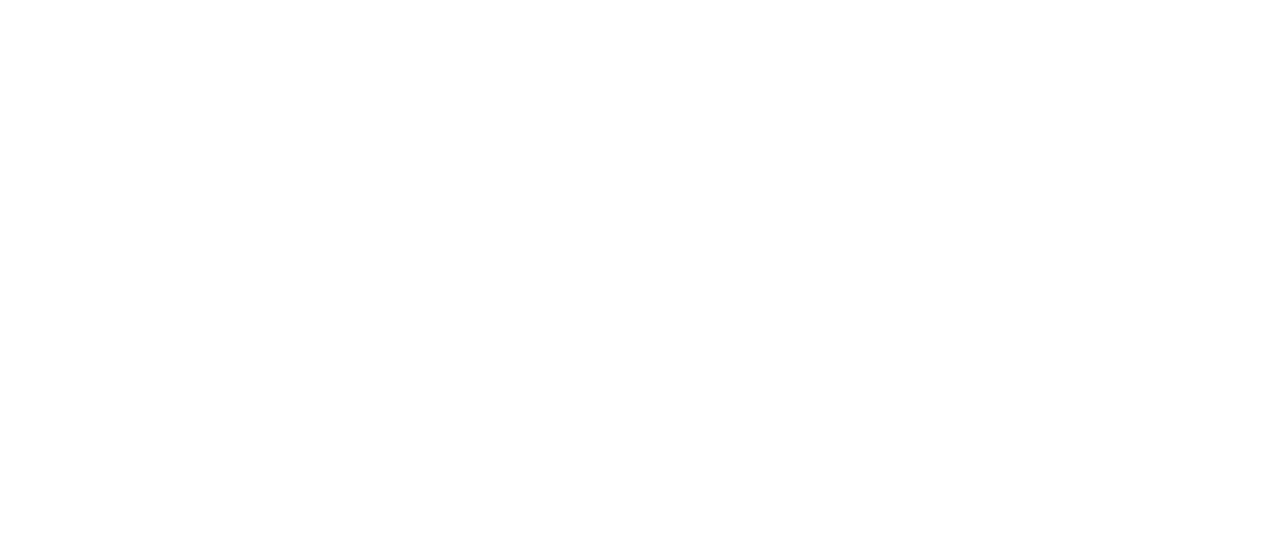scroll, scrollTop: 0, scrollLeft: 0, axis: both 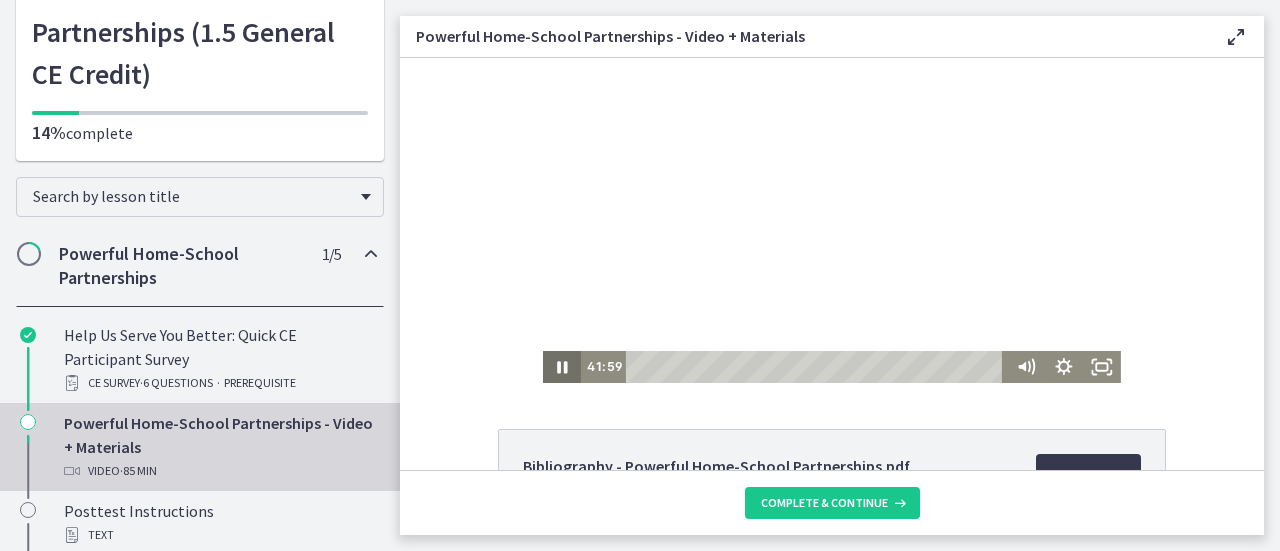 click 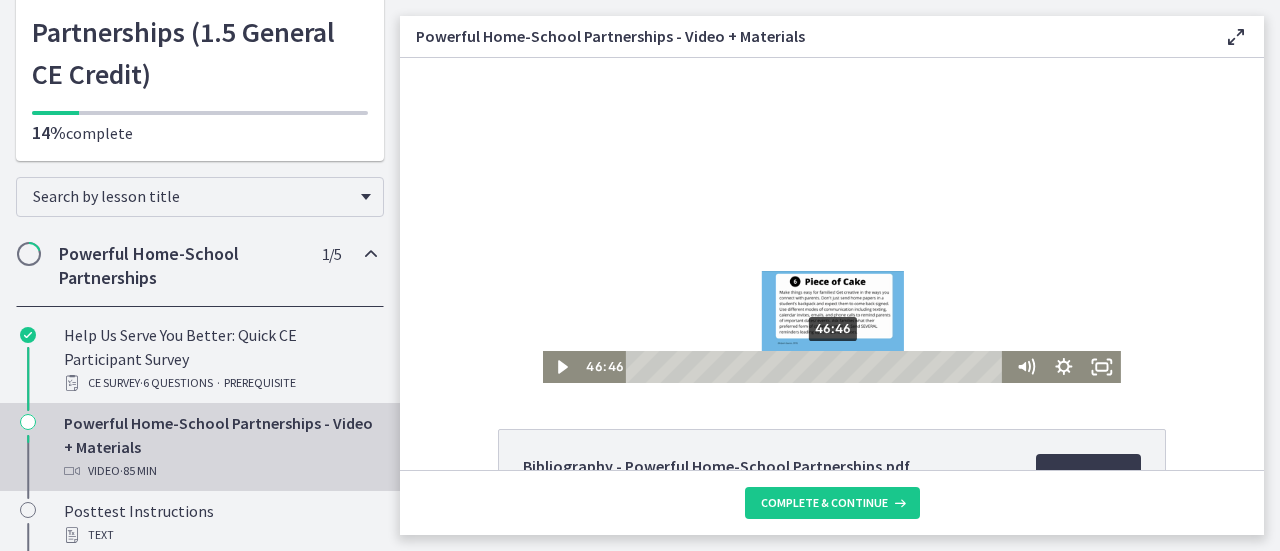 click on "46:46" at bounding box center [818, 367] 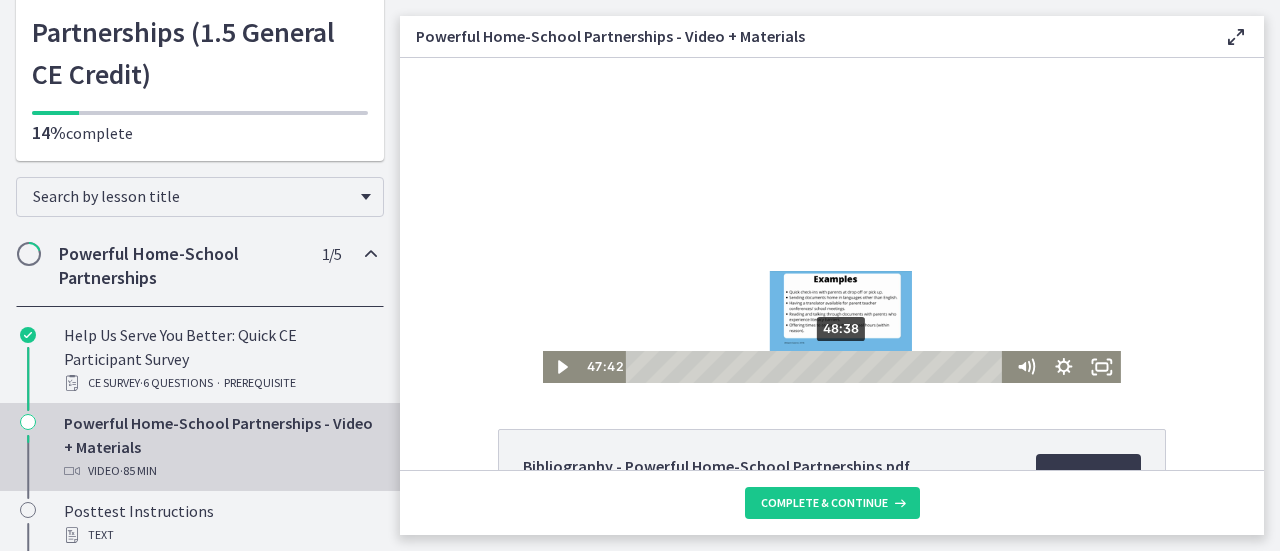 click on "48:38" at bounding box center (818, 367) 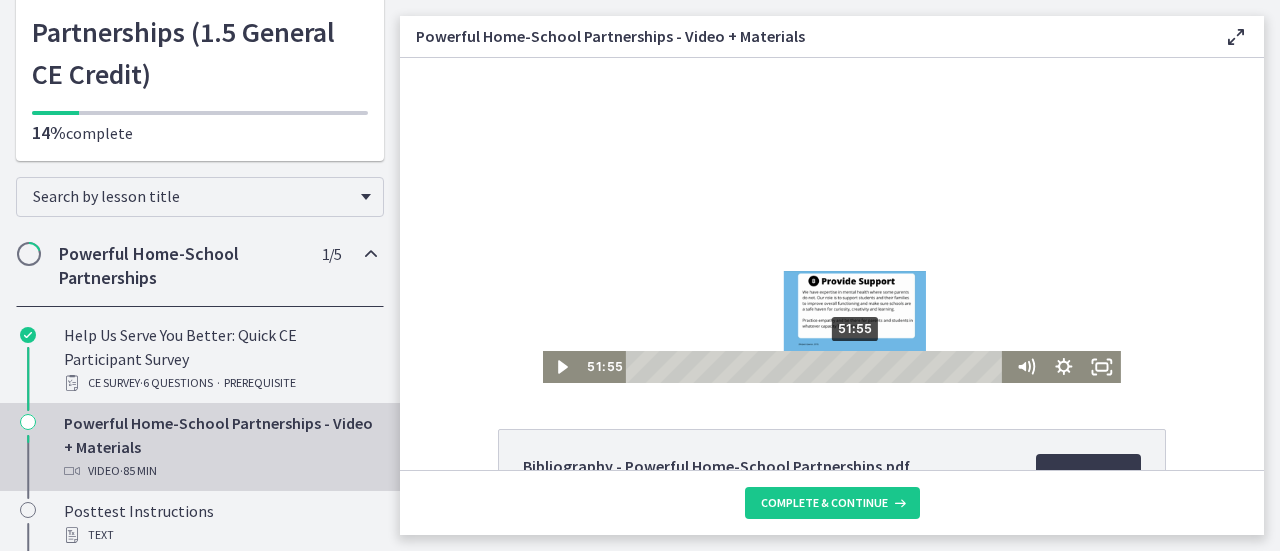 click on "51:55" at bounding box center (818, 367) 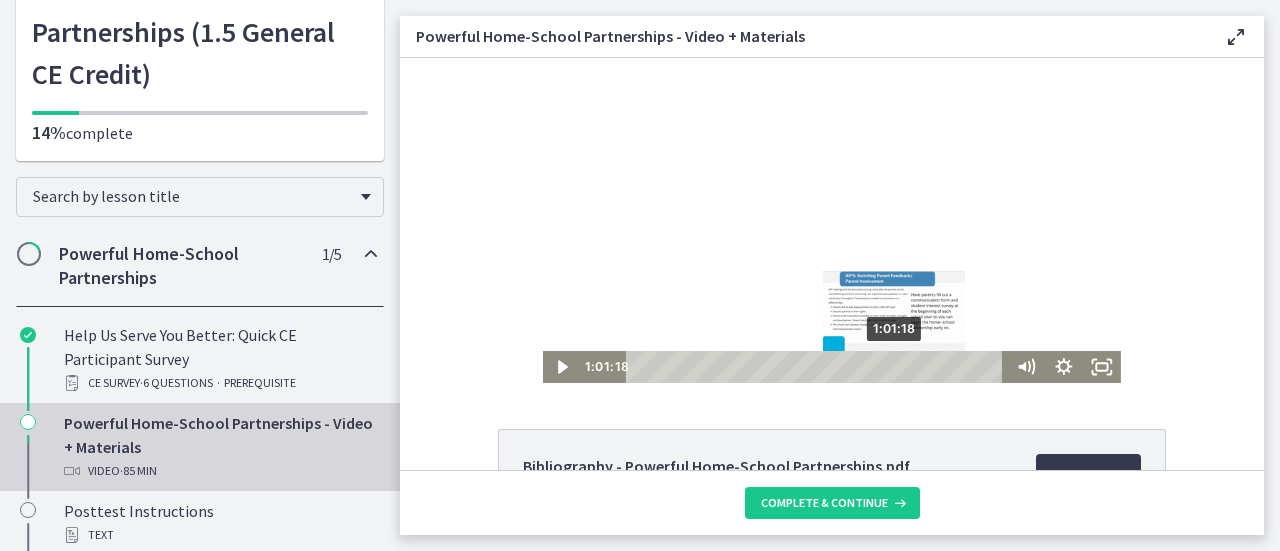 click on "1:01:18" at bounding box center (818, 367) 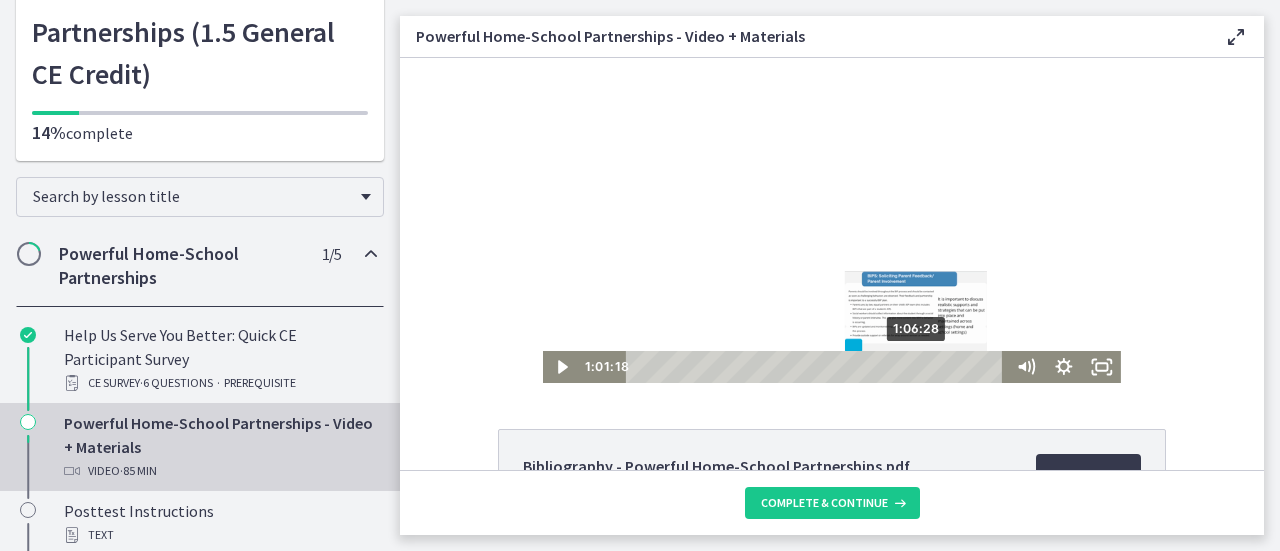 click on "1:06:28" at bounding box center [818, 367] 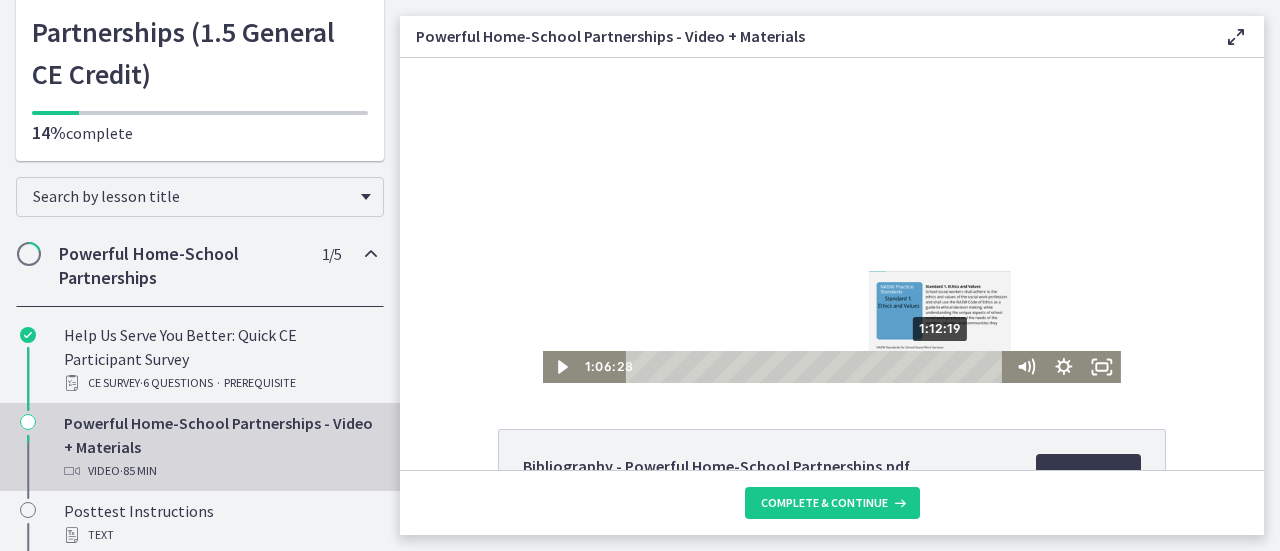 click on "1:12:19" at bounding box center (818, 367) 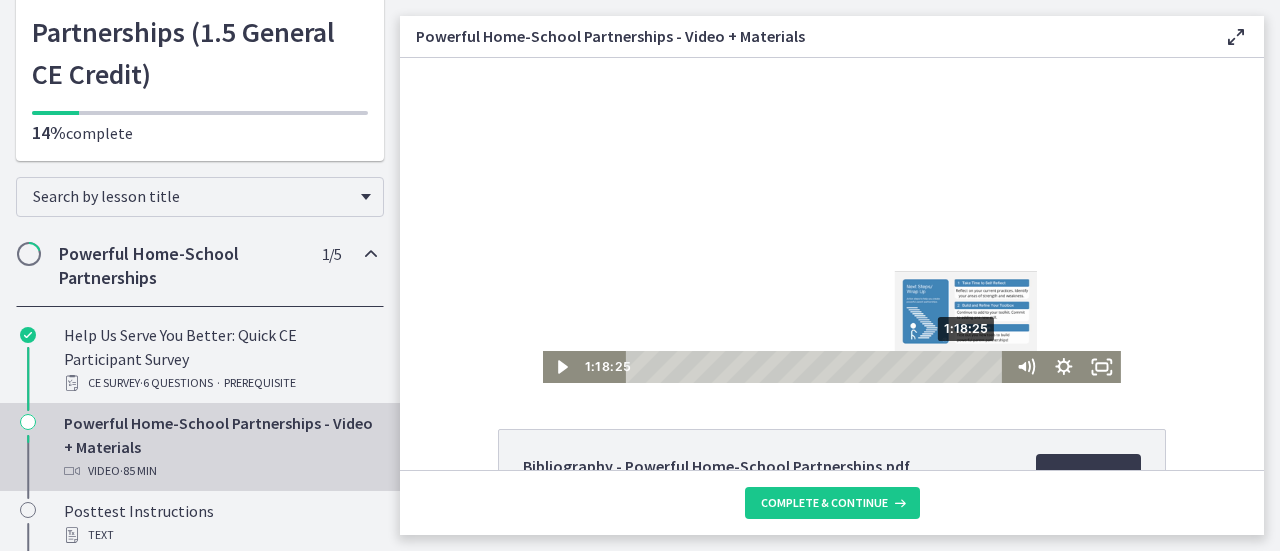 click on "1:18:25" at bounding box center (818, 367) 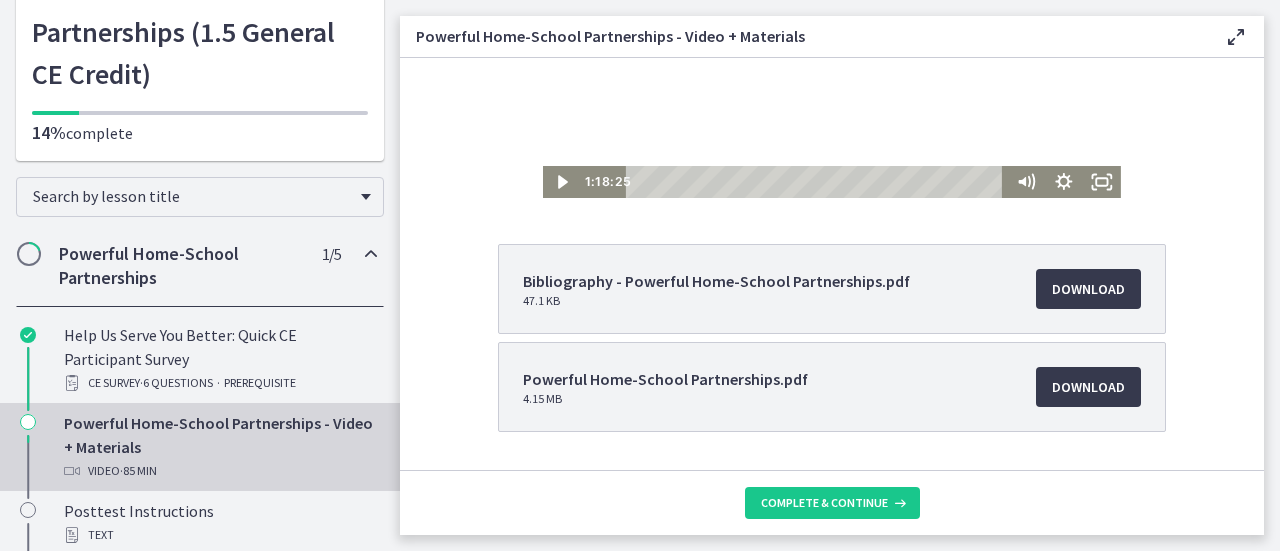 scroll, scrollTop: 232, scrollLeft: 0, axis: vertical 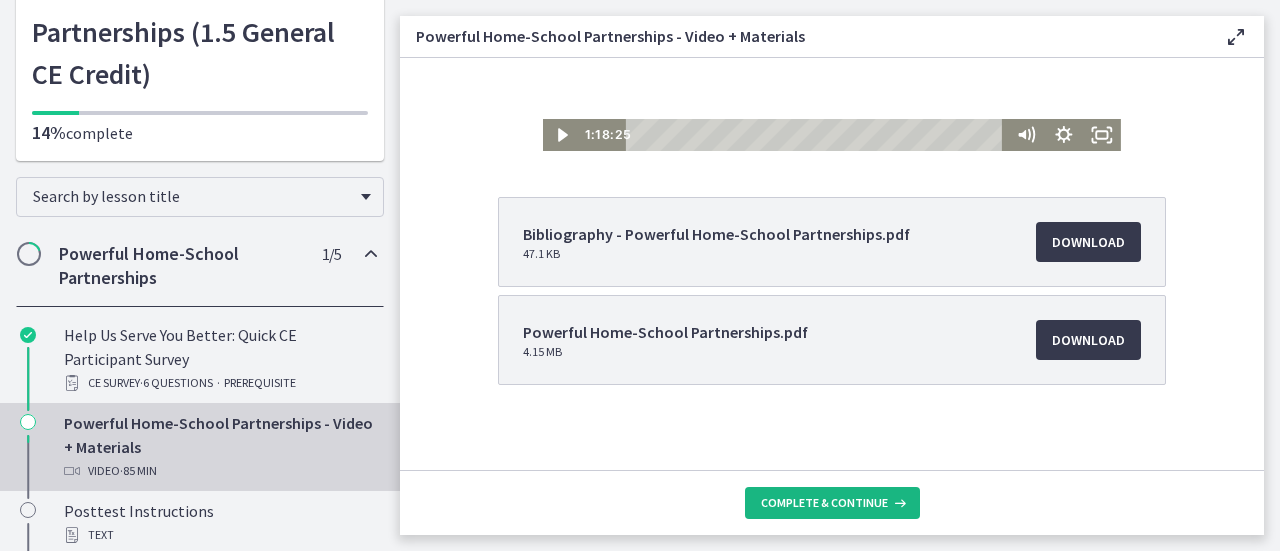 click on "Complete & continue" at bounding box center (824, 503) 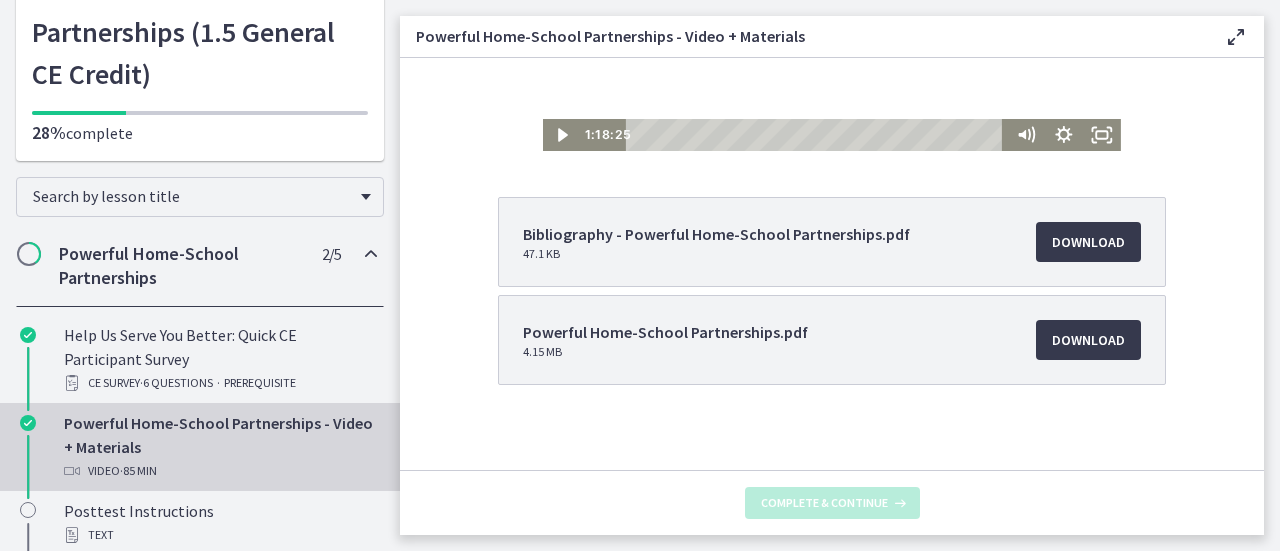 scroll, scrollTop: 0, scrollLeft: 0, axis: both 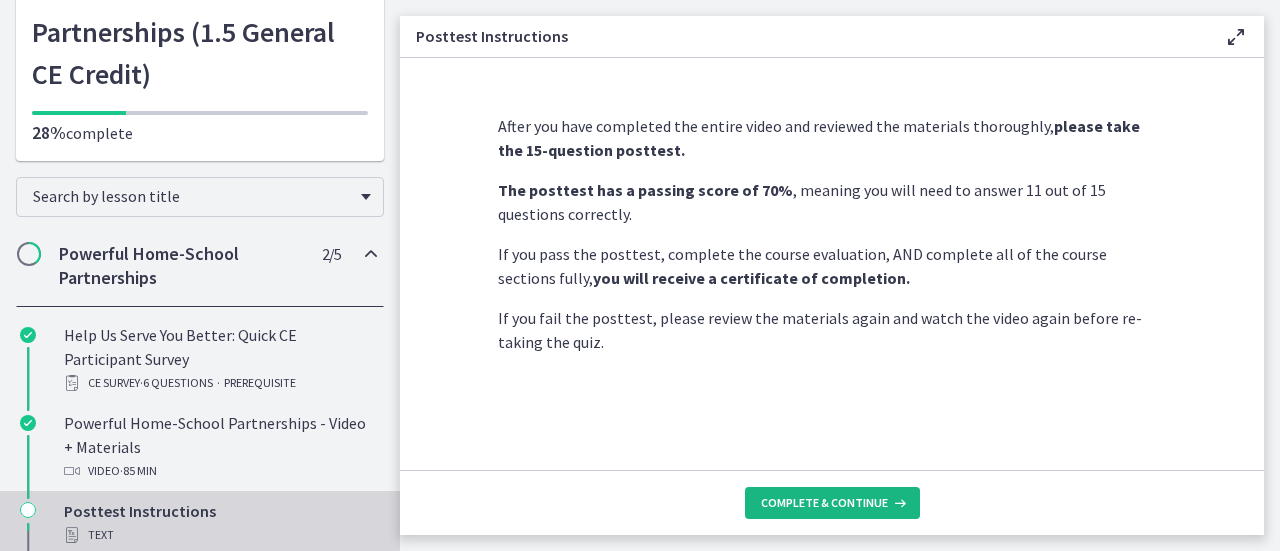 click on "Complete & continue" at bounding box center [824, 503] 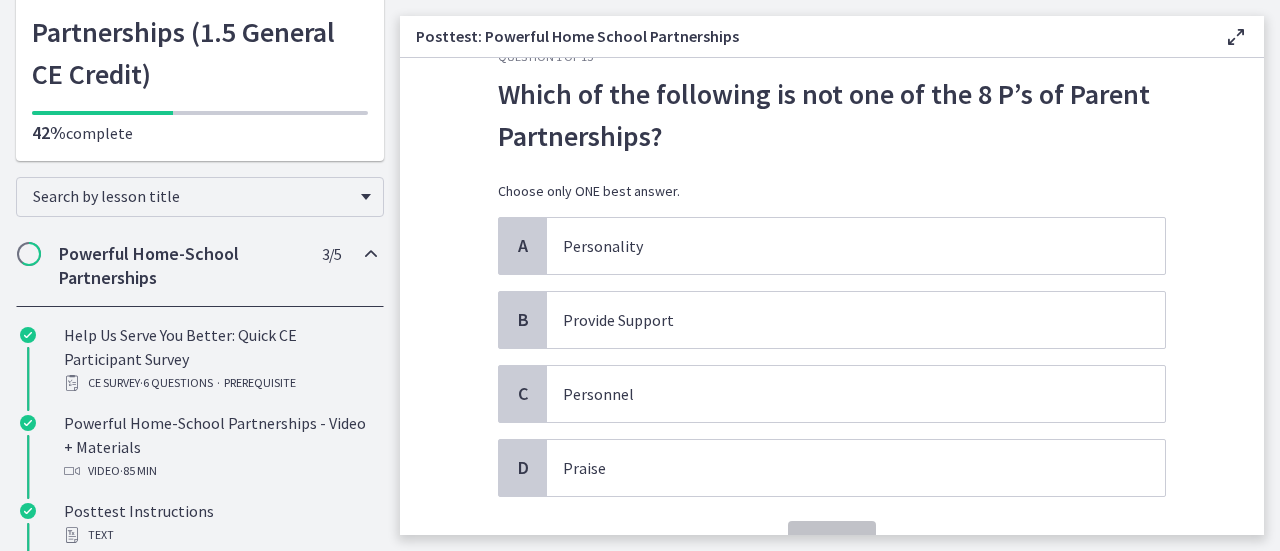 scroll, scrollTop: 50, scrollLeft: 0, axis: vertical 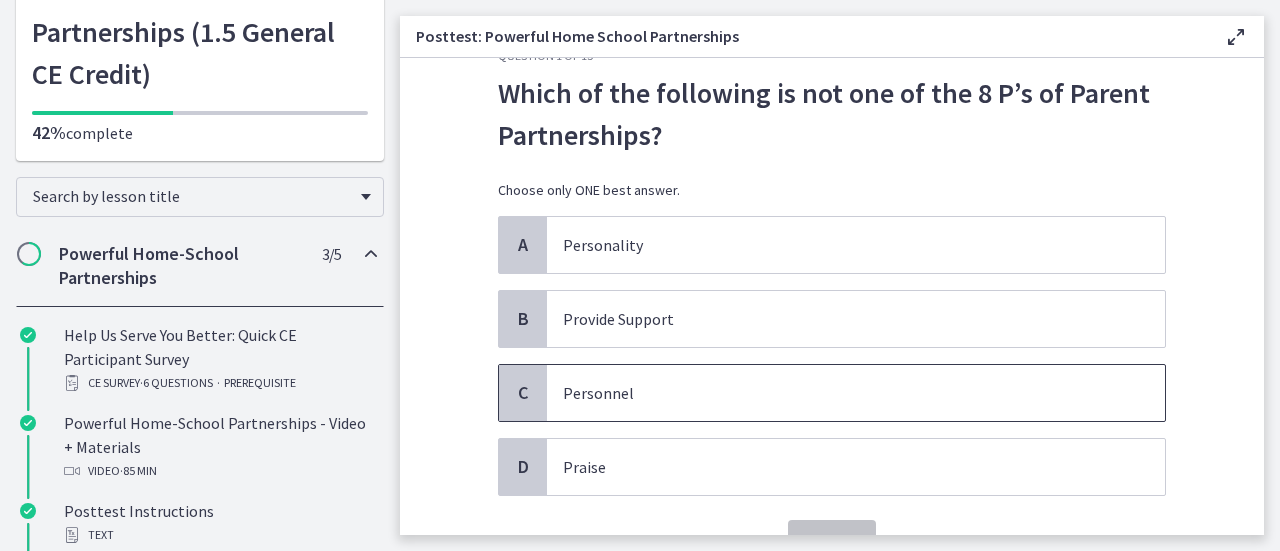 click on "Personnel" at bounding box center (856, 393) 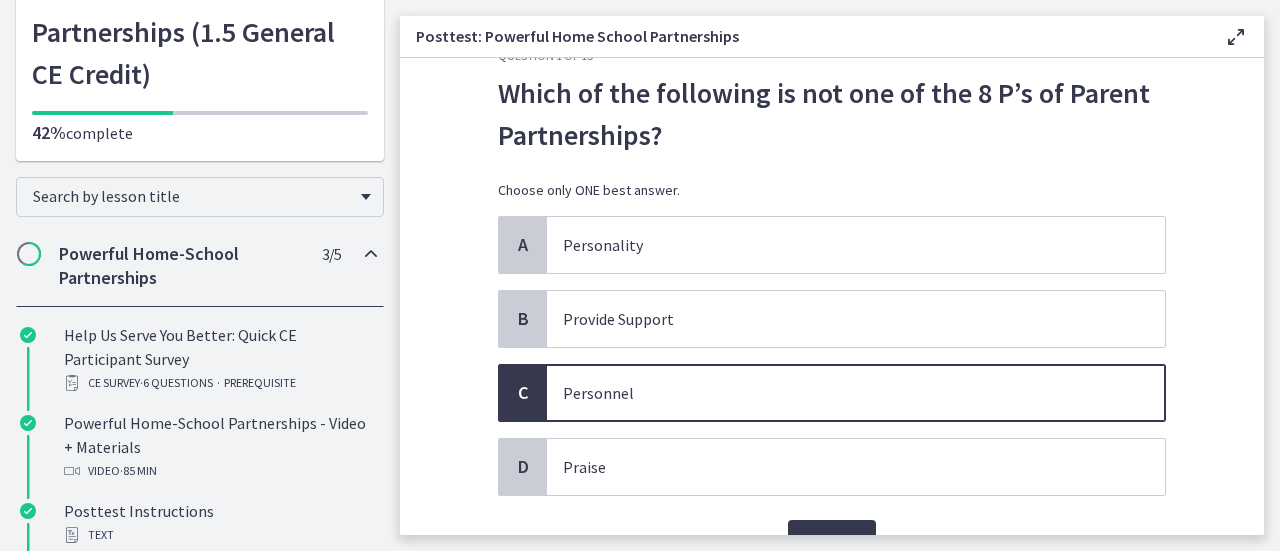 scroll, scrollTop: 152, scrollLeft: 0, axis: vertical 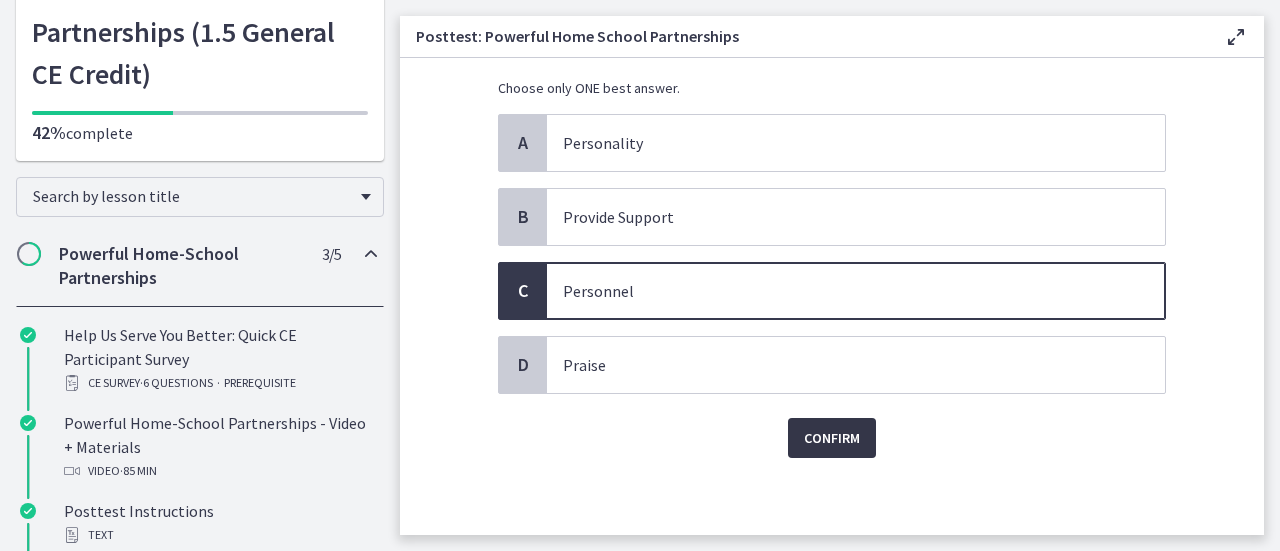 click on "Confirm" at bounding box center (832, 438) 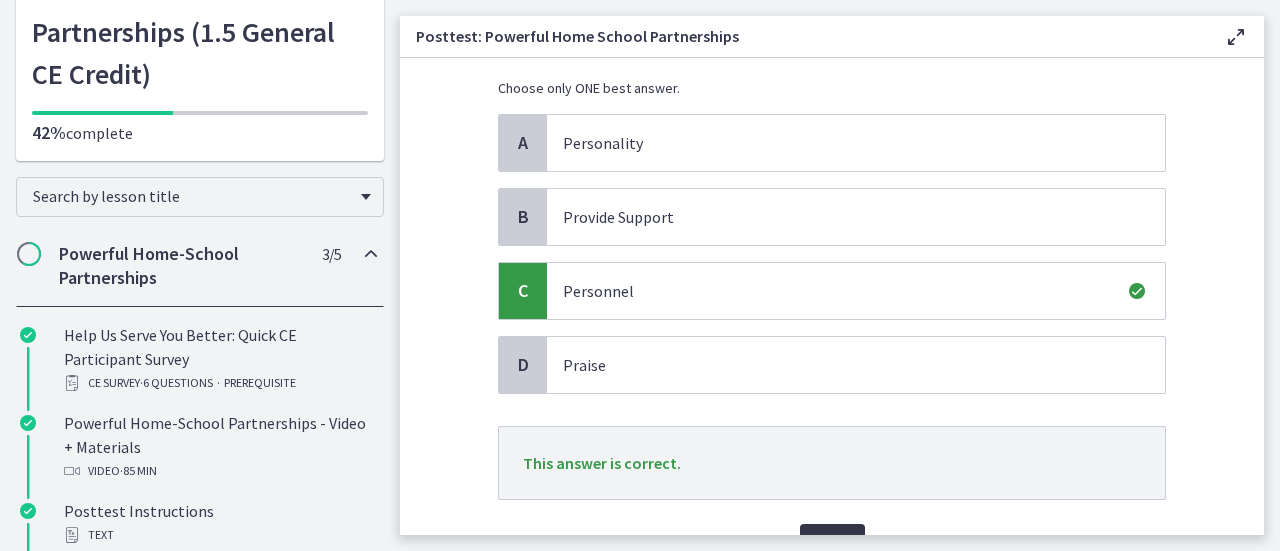 scroll, scrollTop: 257, scrollLeft: 0, axis: vertical 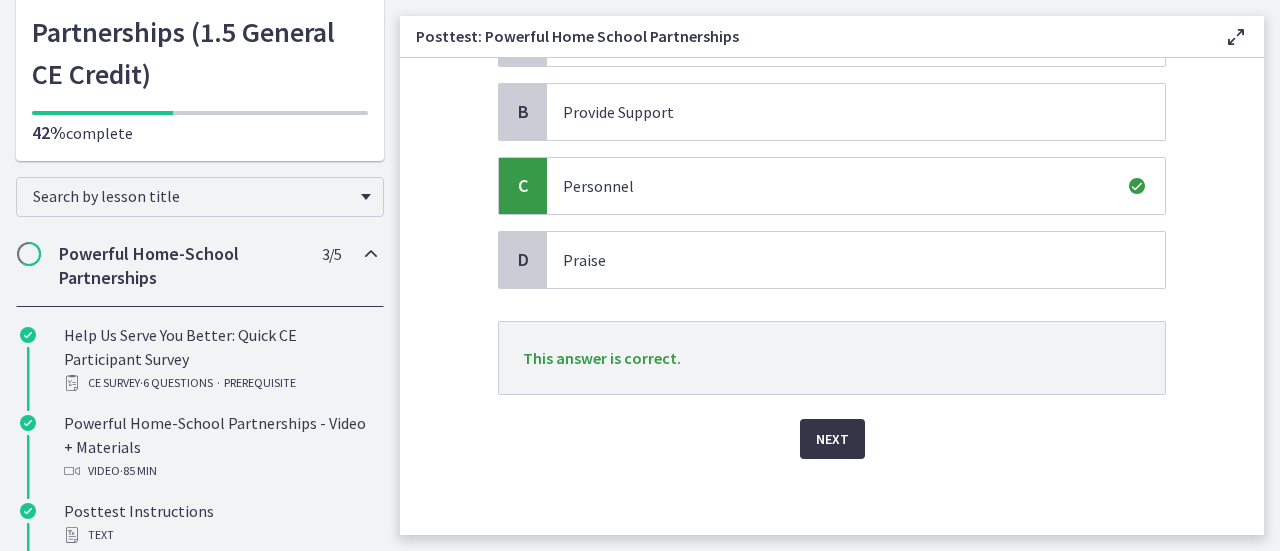 click on "Next" at bounding box center (832, 439) 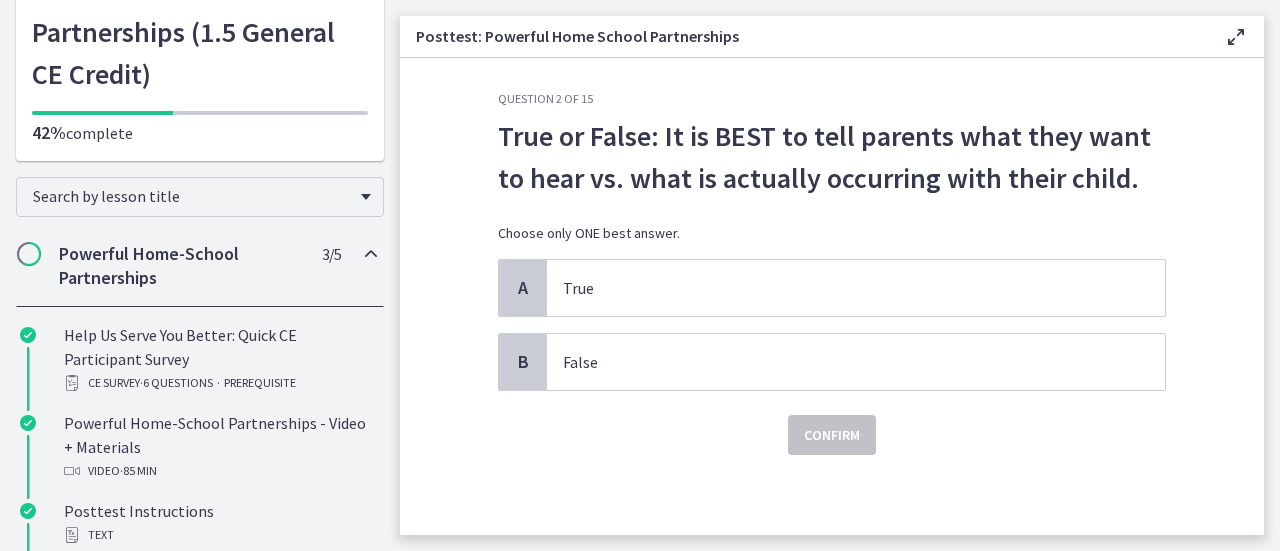 scroll, scrollTop: 0, scrollLeft: 0, axis: both 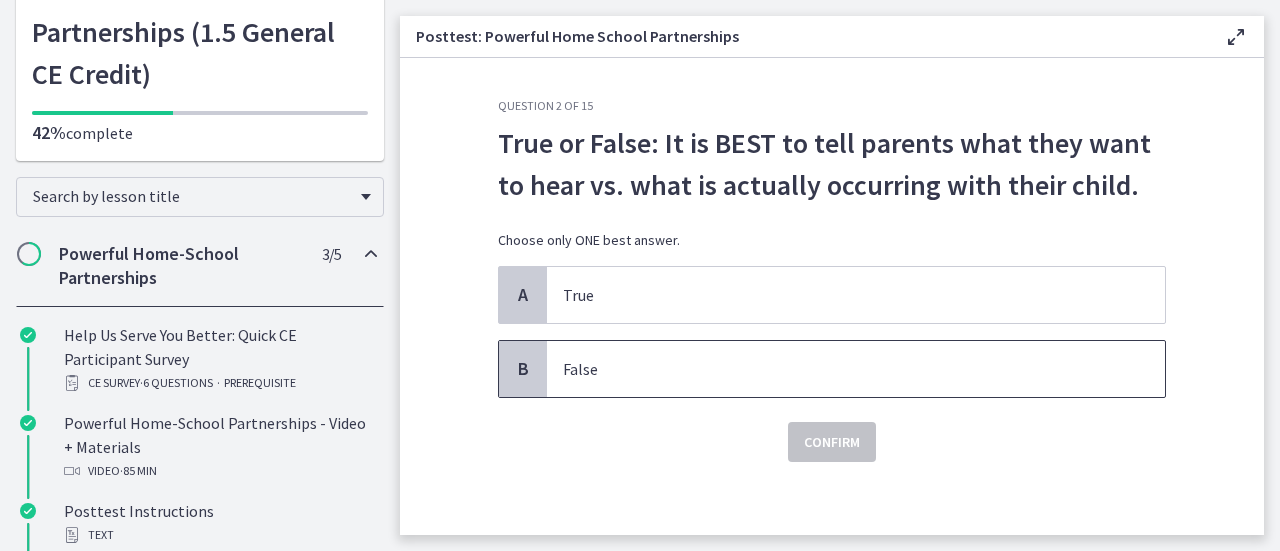 click on "False" at bounding box center (836, 369) 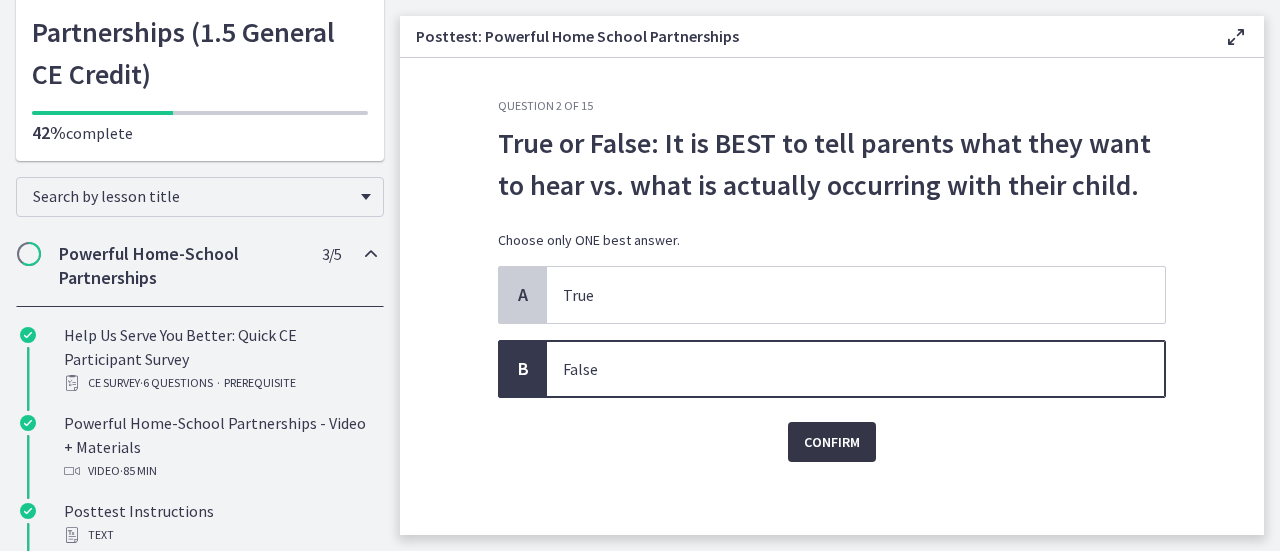 click on "Confirm" at bounding box center [832, 442] 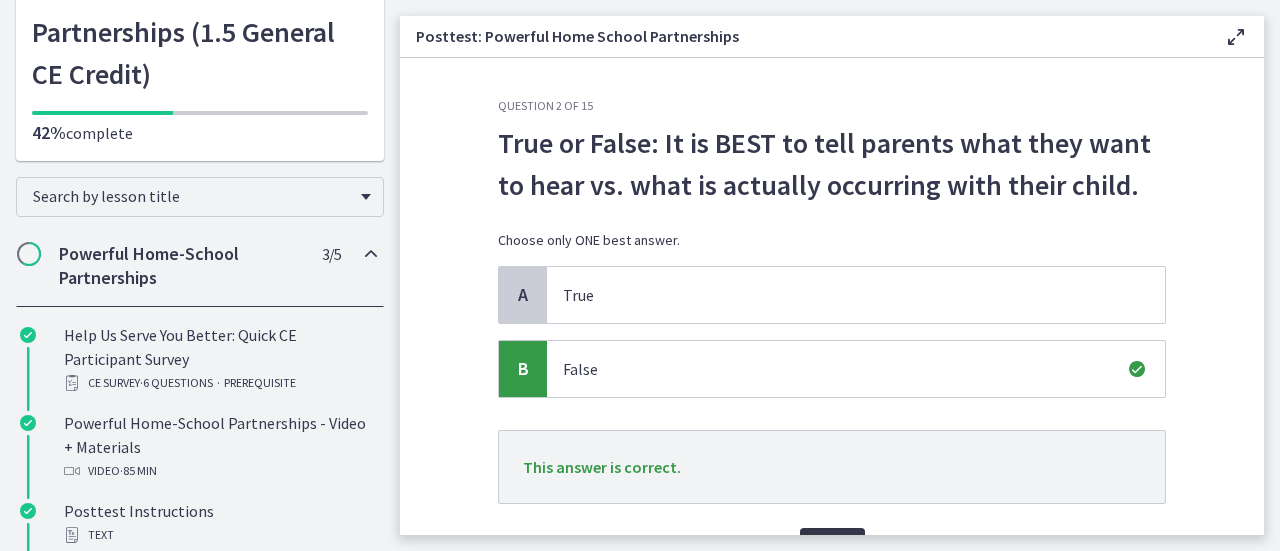 scroll, scrollTop: 110, scrollLeft: 0, axis: vertical 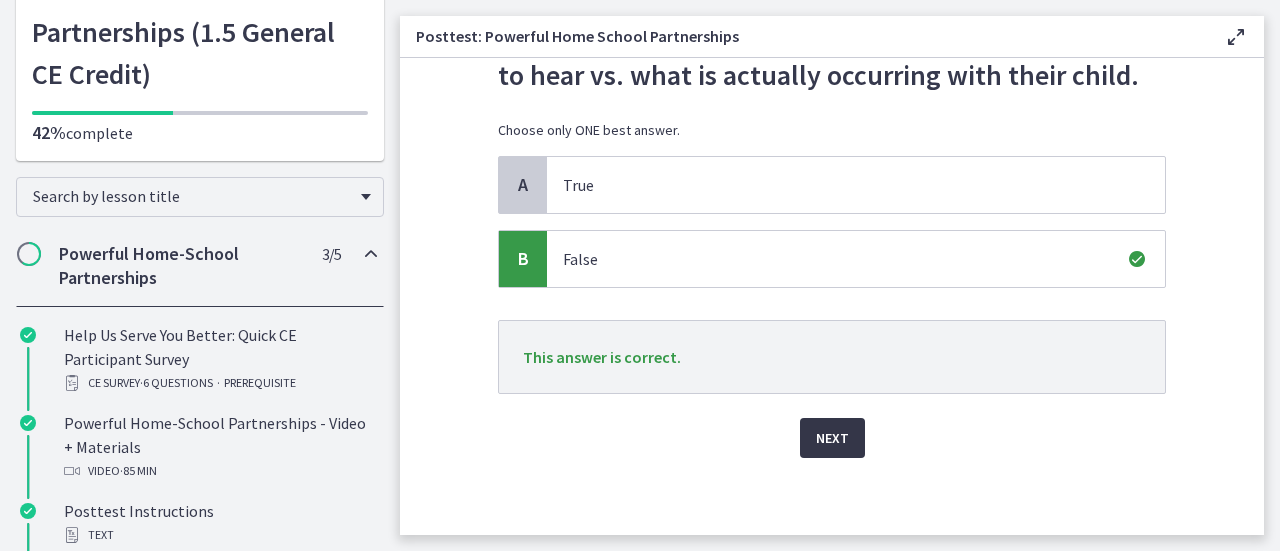 click on "Next" at bounding box center (832, 438) 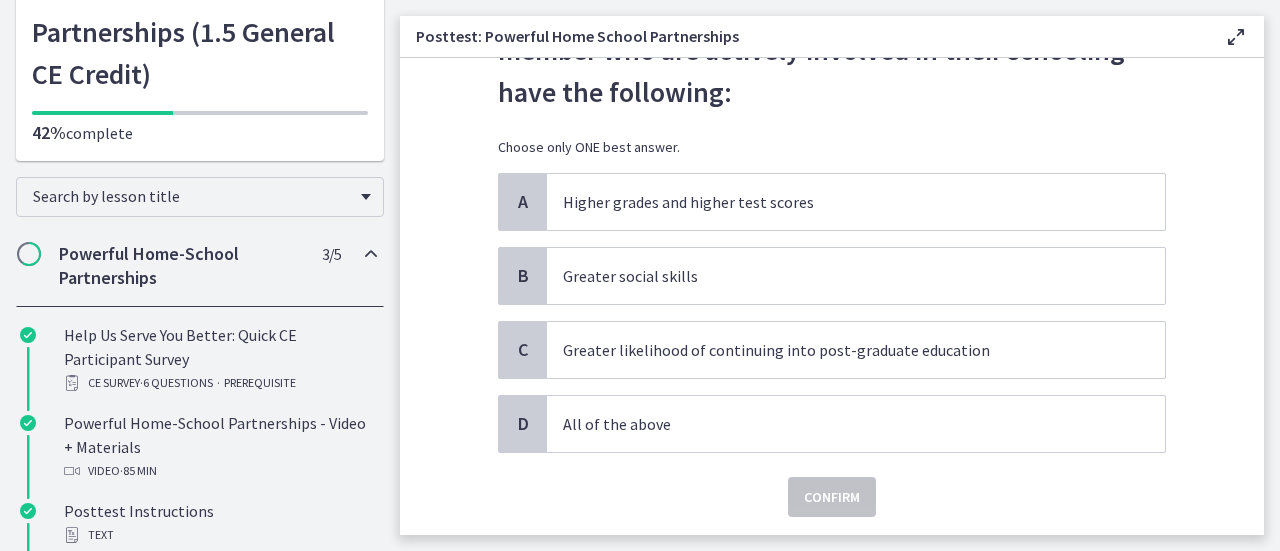scroll, scrollTop: 136, scrollLeft: 0, axis: vertical 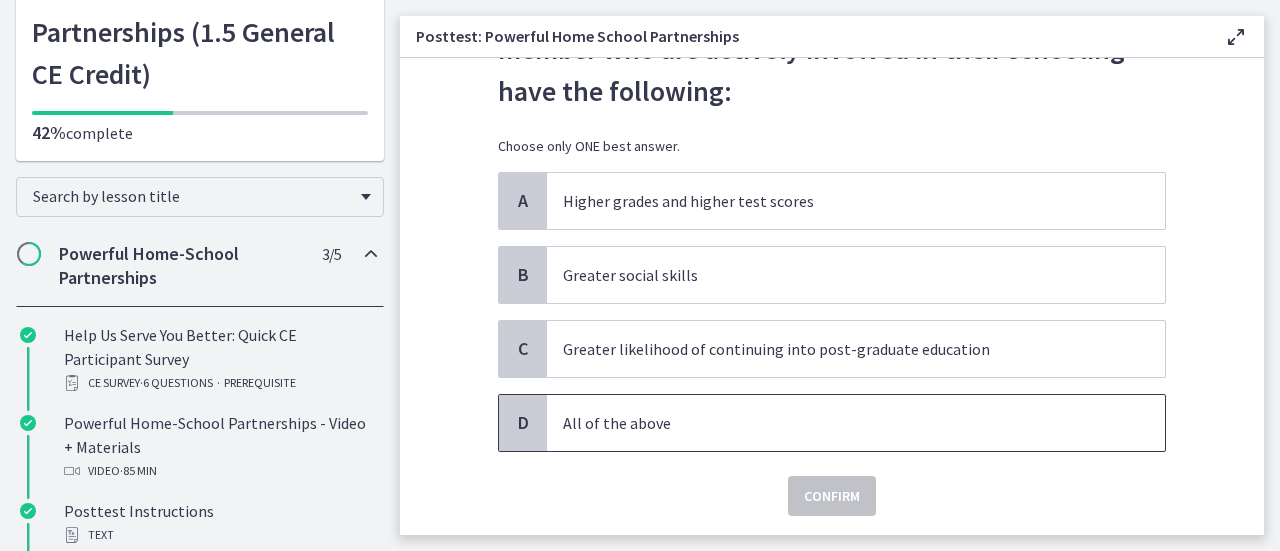 click on "All of the above" at bounding box center (836, 423) 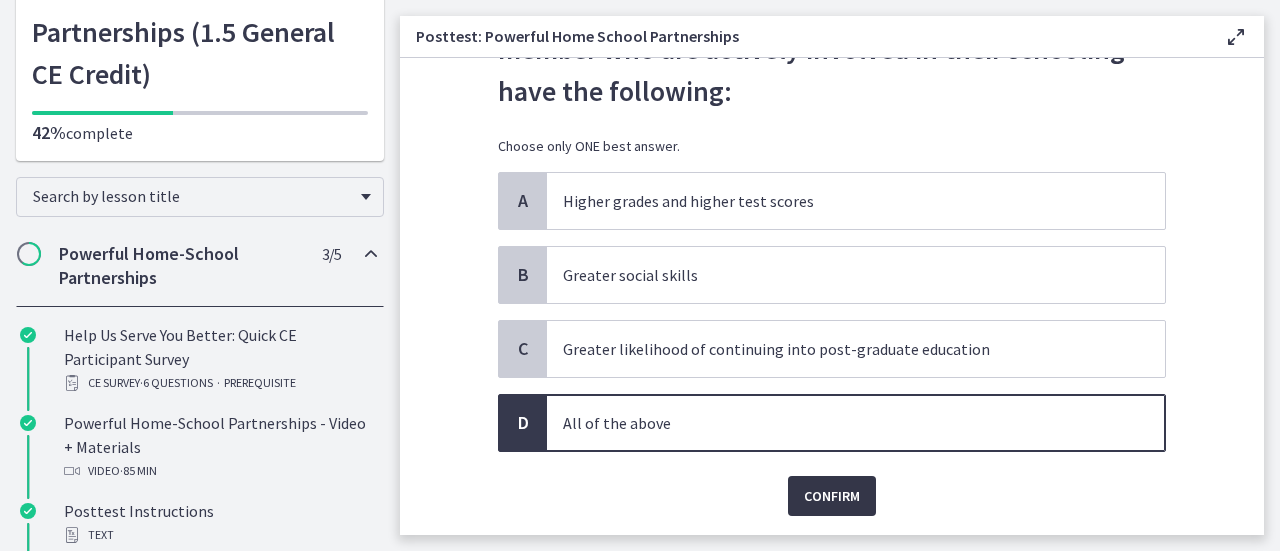 click on "Confirm" at bounding box center (832, 496) 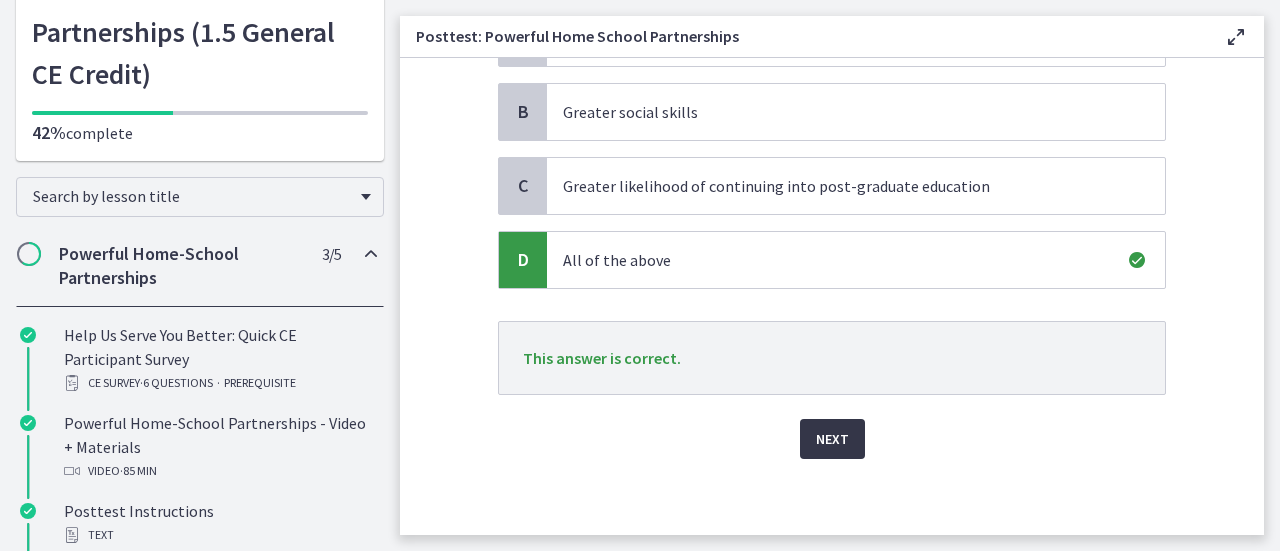 scroll, scrollTop: 298, scrollLeft: 0, axis: vertical 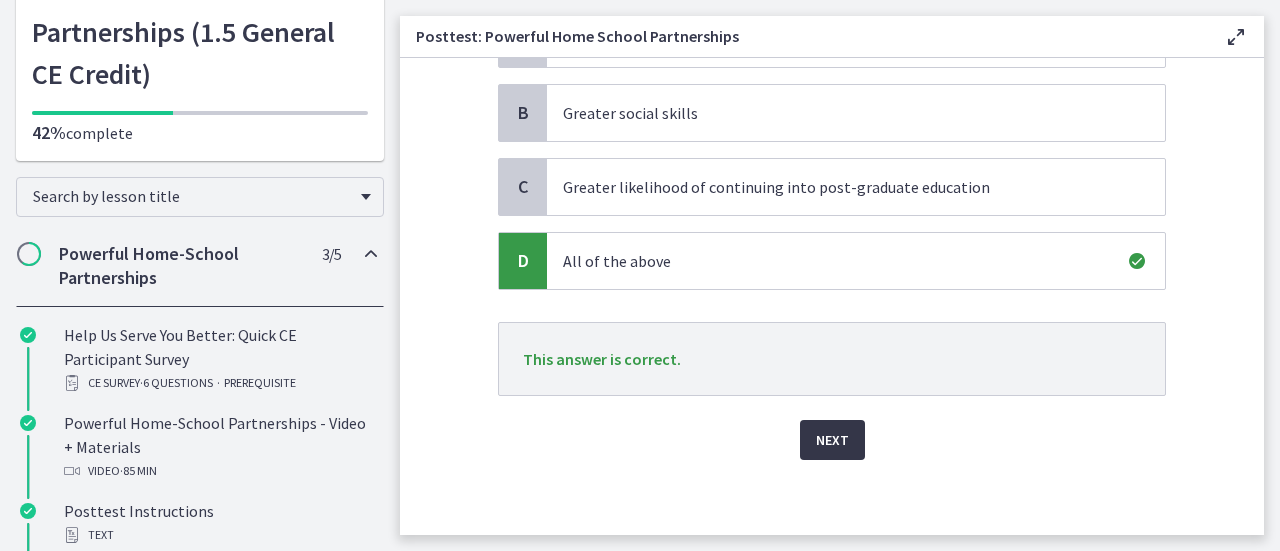 click on "Next" at bounding box center [832, 440] 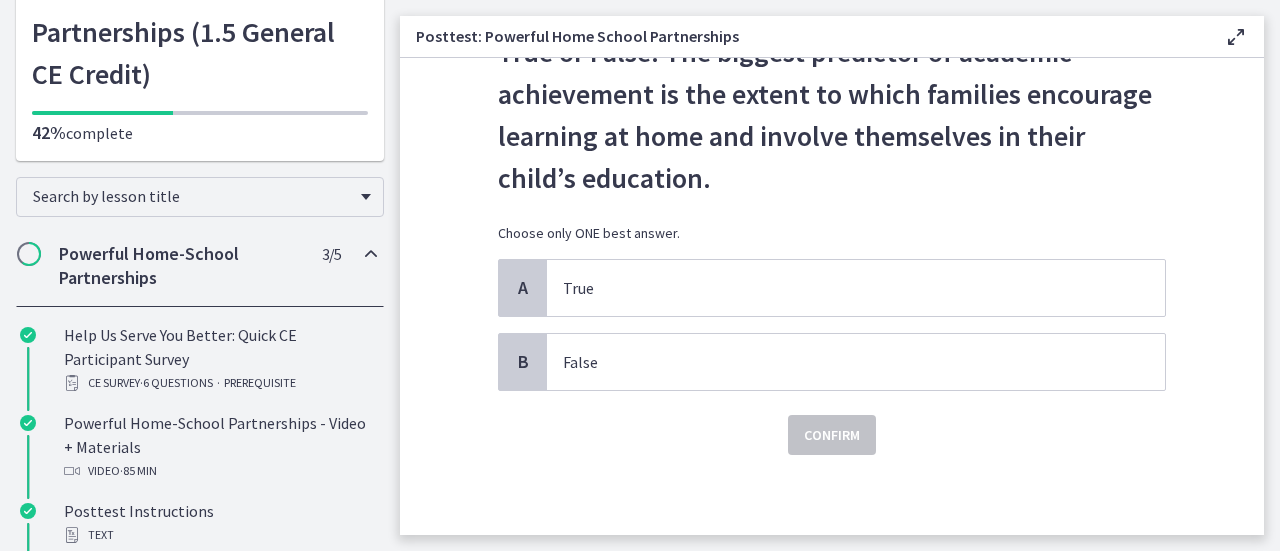scroll, scrollTop: 0, scrollLeft: 0, axis: both 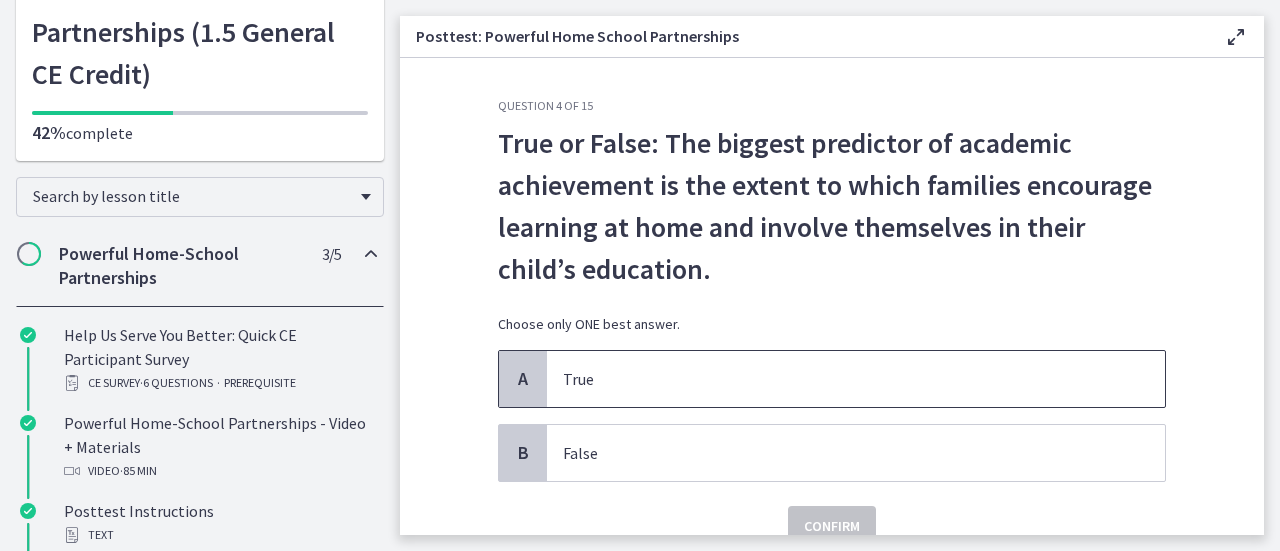 click on "True" at bounding box center (836, 379) 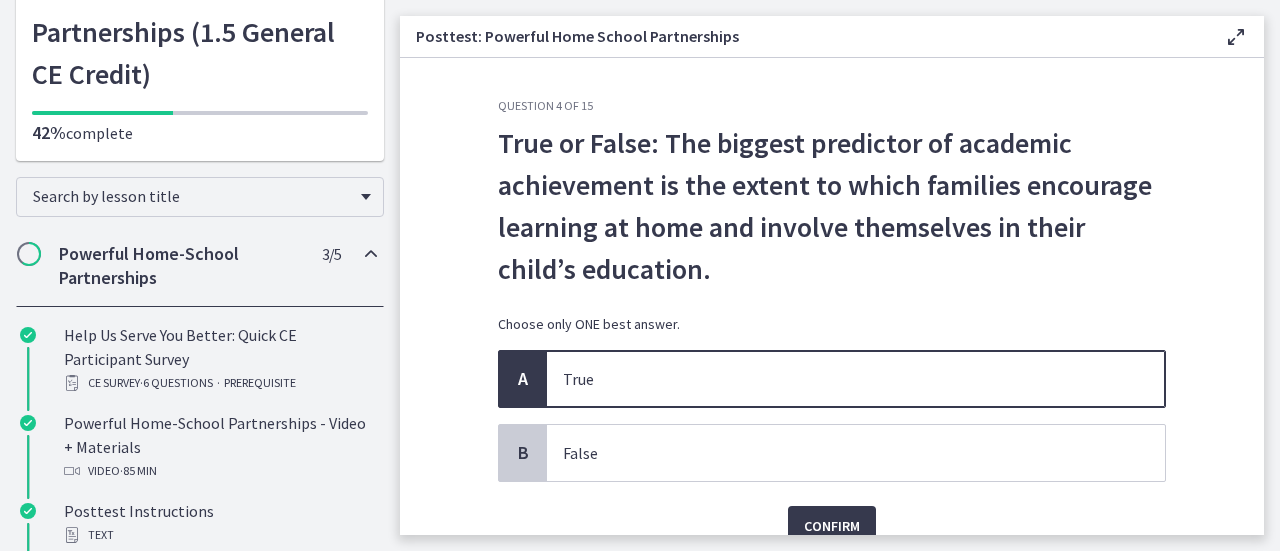 scroll, scrollTop: 89, scrollLeft: 0, axis: vertical 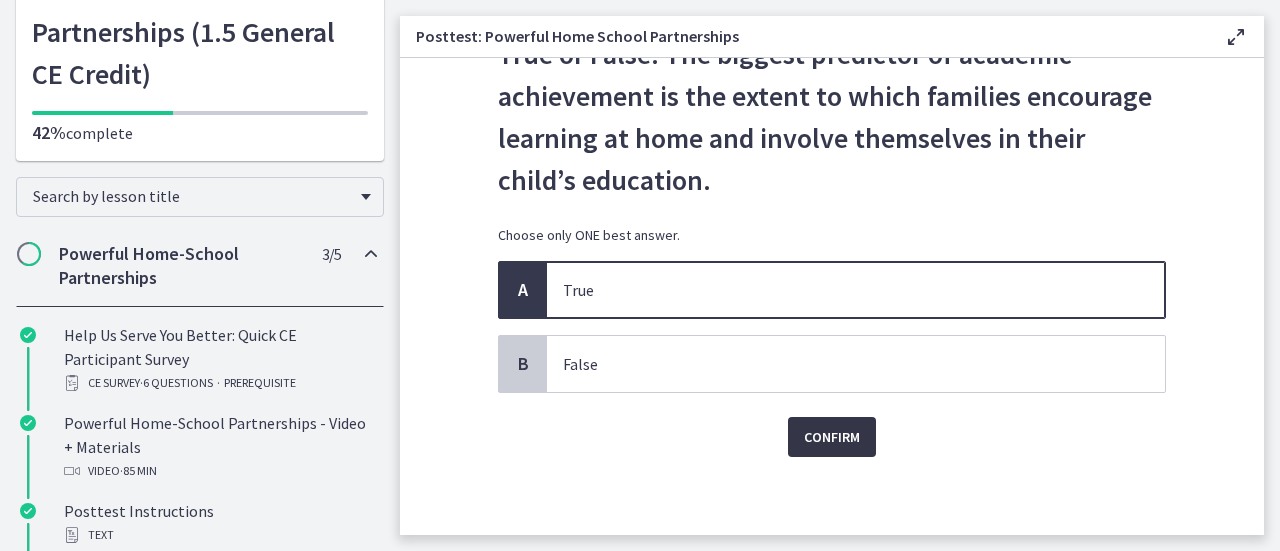 click on "Confirm" at bounding box center [832, 437] 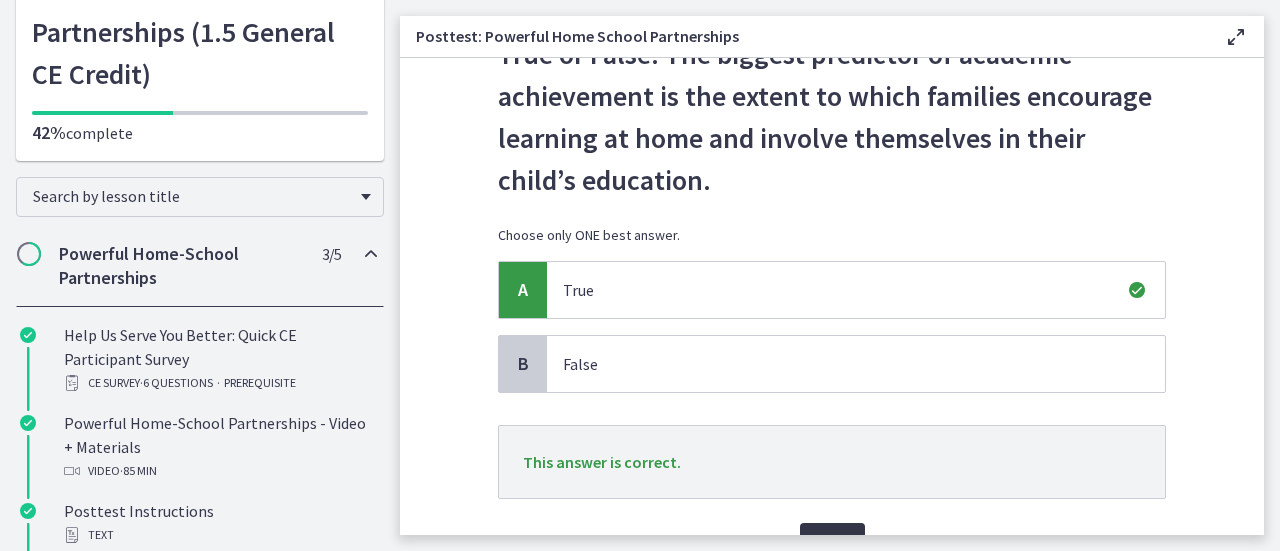 scroll, scrollTop: 194, scrollLeft: 0, axis: vertical 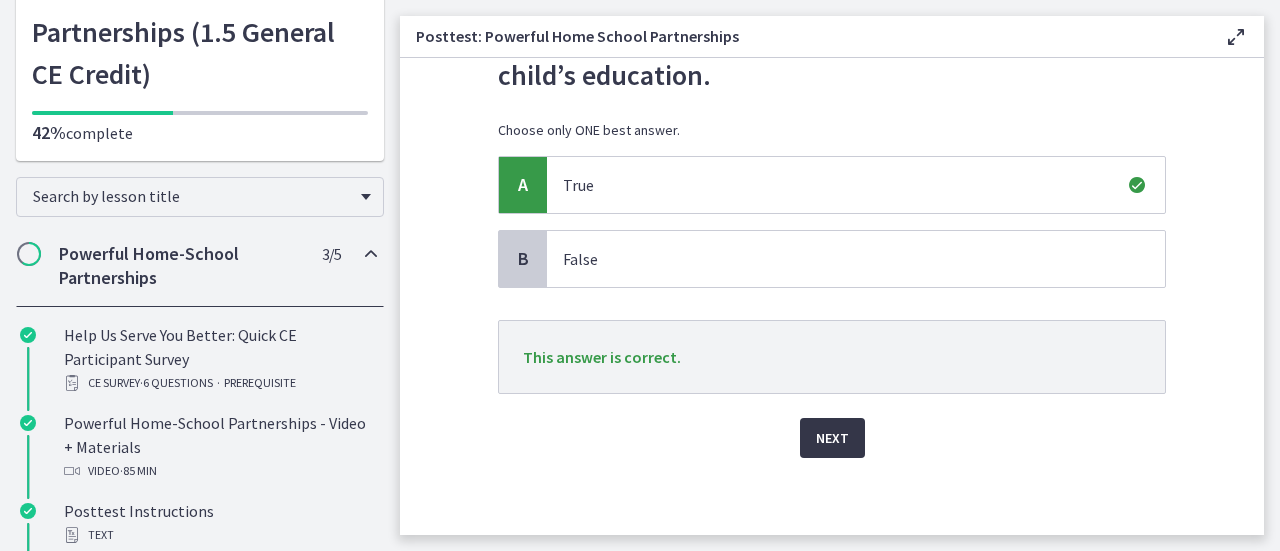 click on "Next" at bounding box center (832, 438) 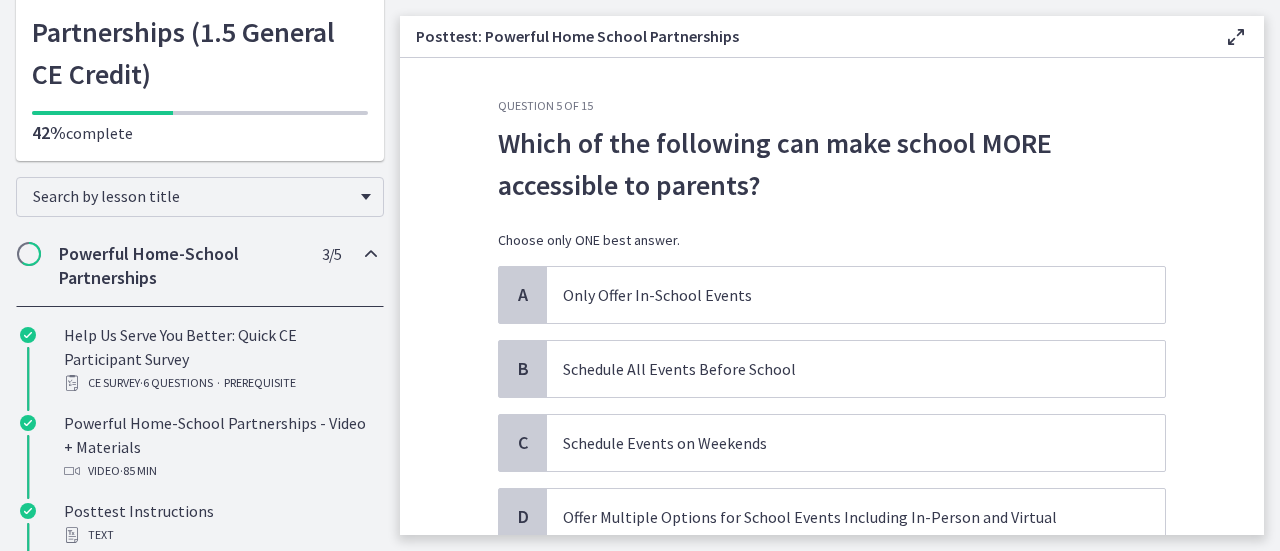 click on "Schedule Events on Weekends" at bounding box center [836, 443] 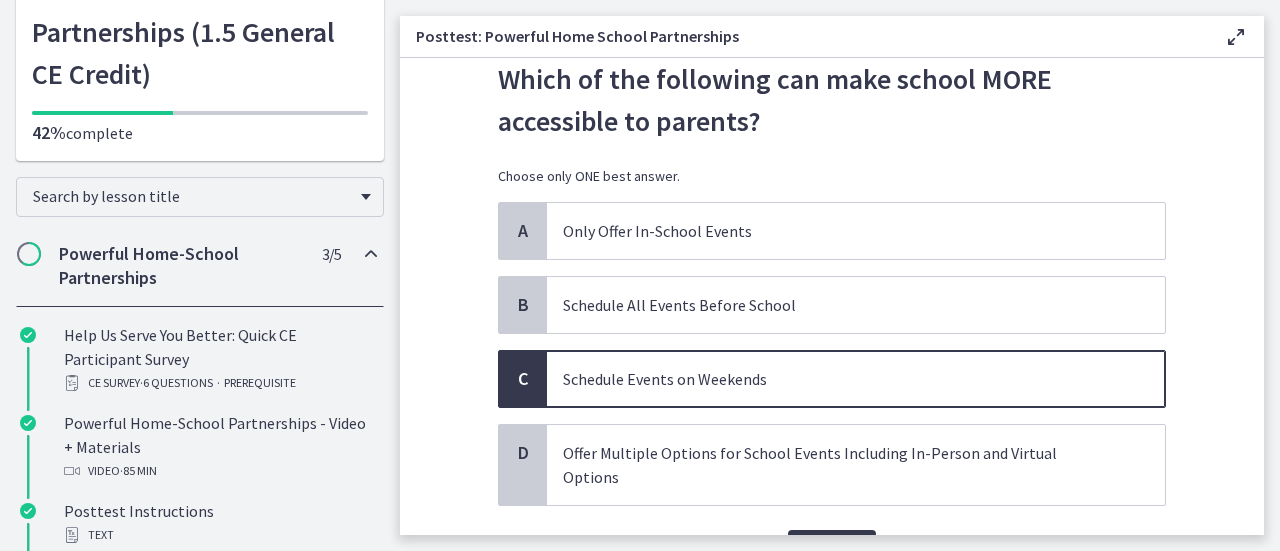 scroll, scrollTop: 78, scrollLeft: 0, axis: vertical 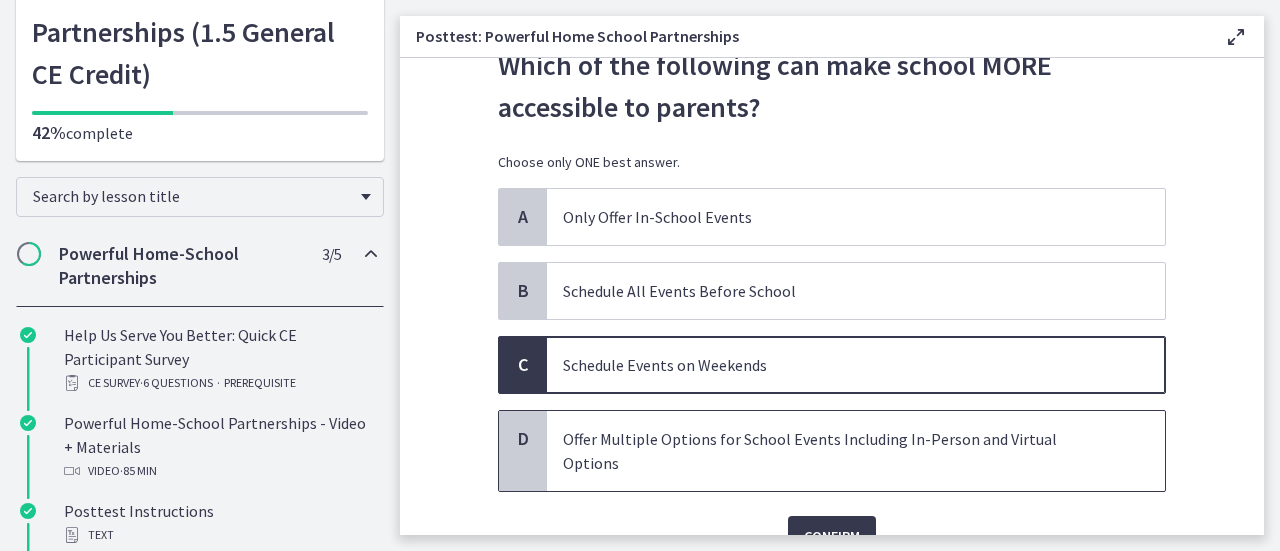 click on "Offer Multiple Options for School Events Including In-Person and Virtual Options" at bounding box center (836, 451) 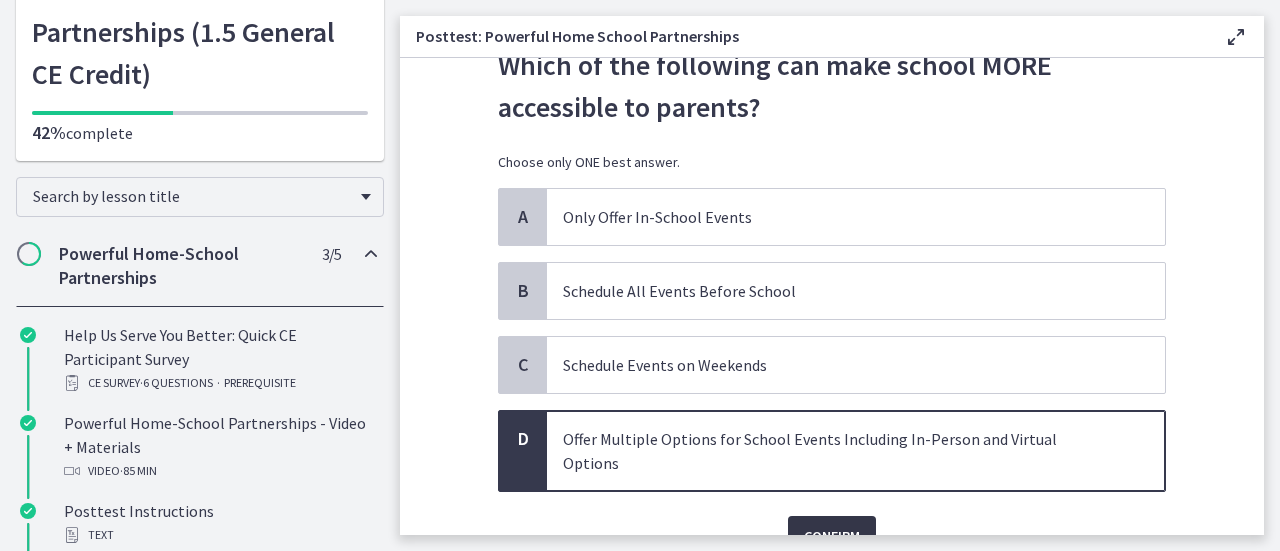 click on "Confirm" at bounding box center [832, 536] 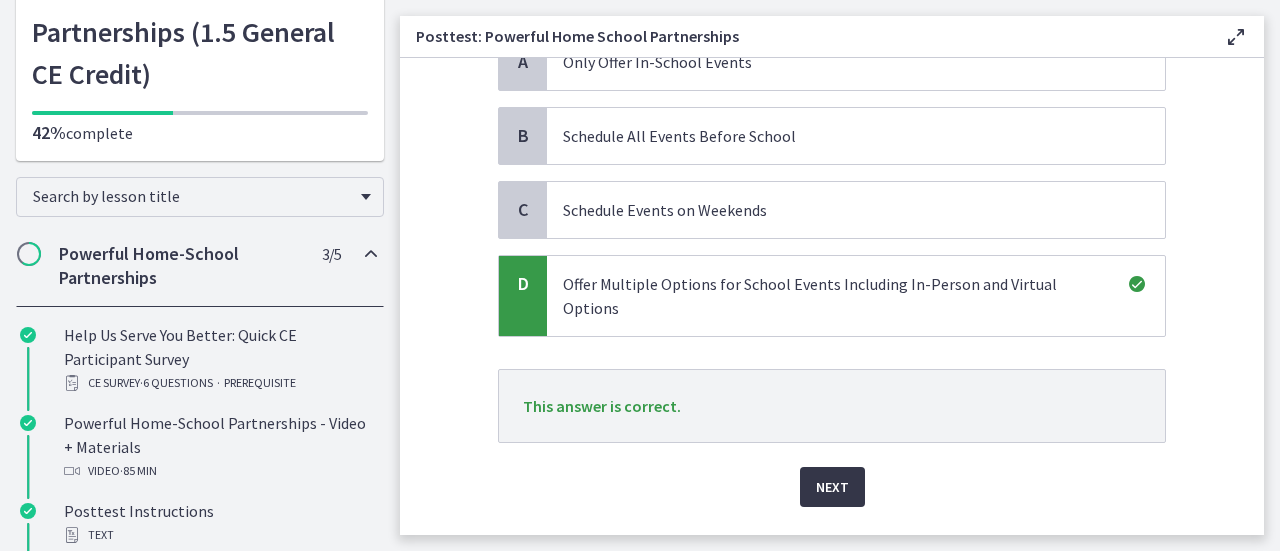 scroll, scrollTop: 239, scrollLeft: 0, axis: vertical 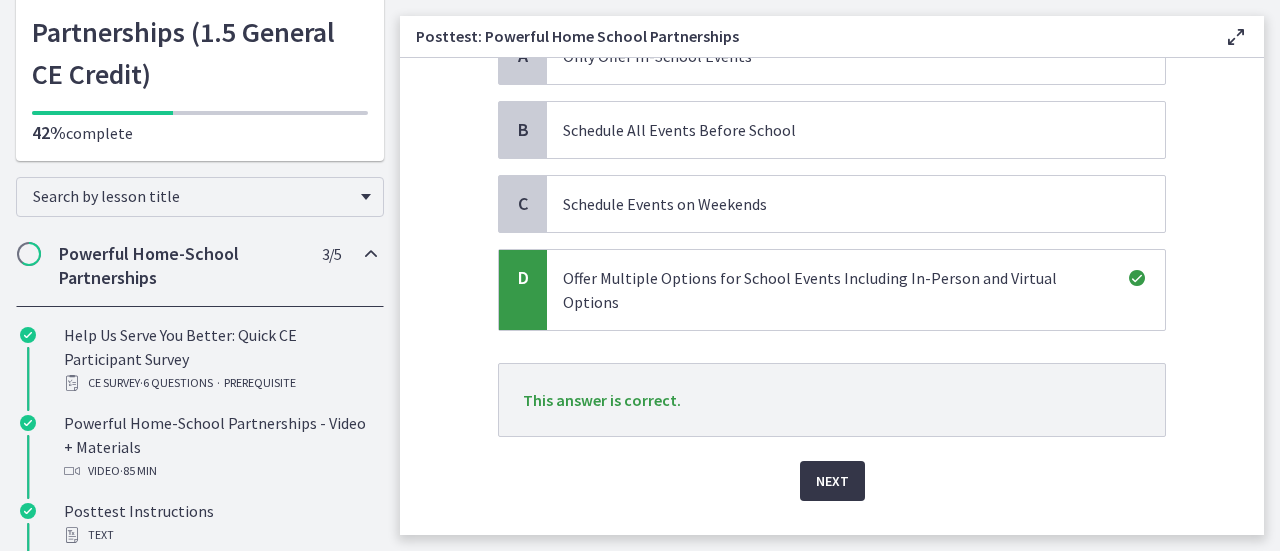 click on "Next" at bounding box center (832, 481) 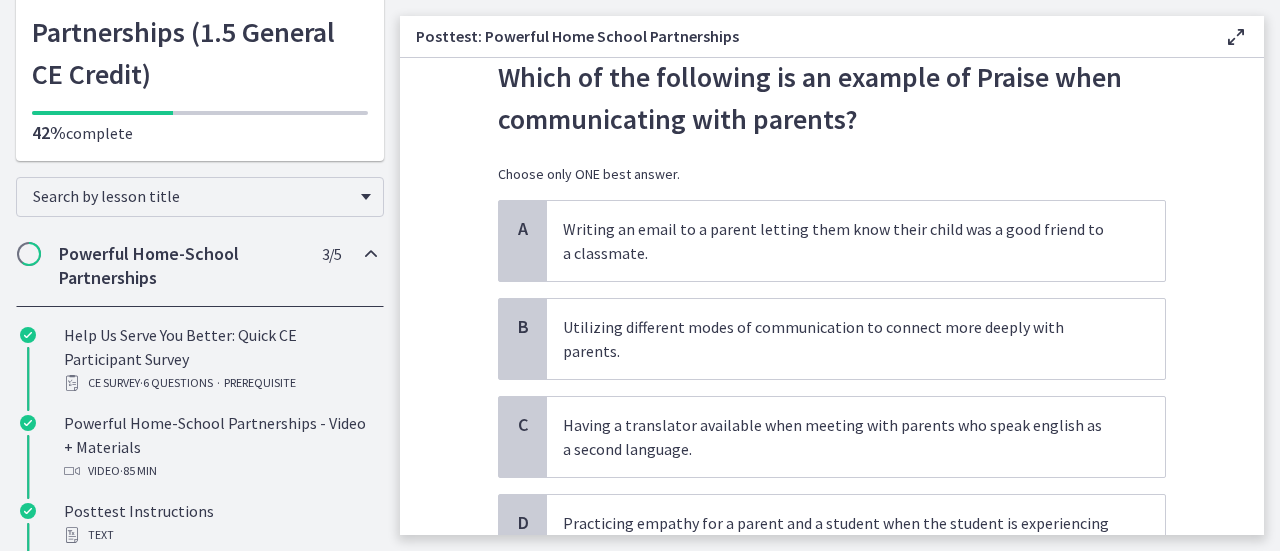 scroll, scrollTop: 68, scrollLeft: 0, axis: vertical 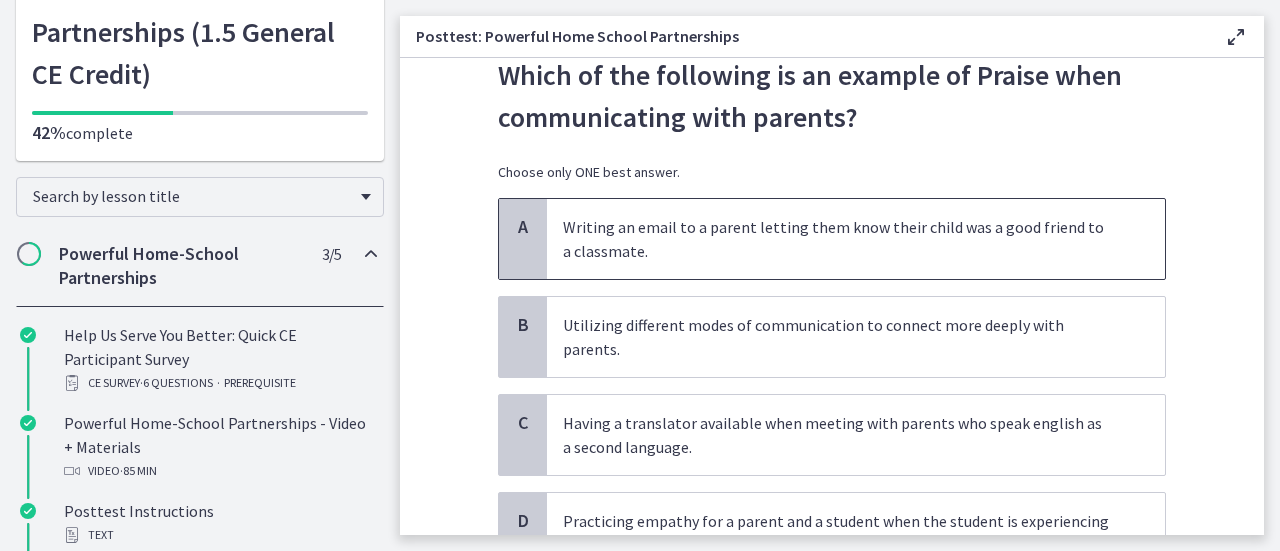 click on "Writing an email to a parent letting them know their child was a good friend to a classmate." at bounding box center [836, 239] 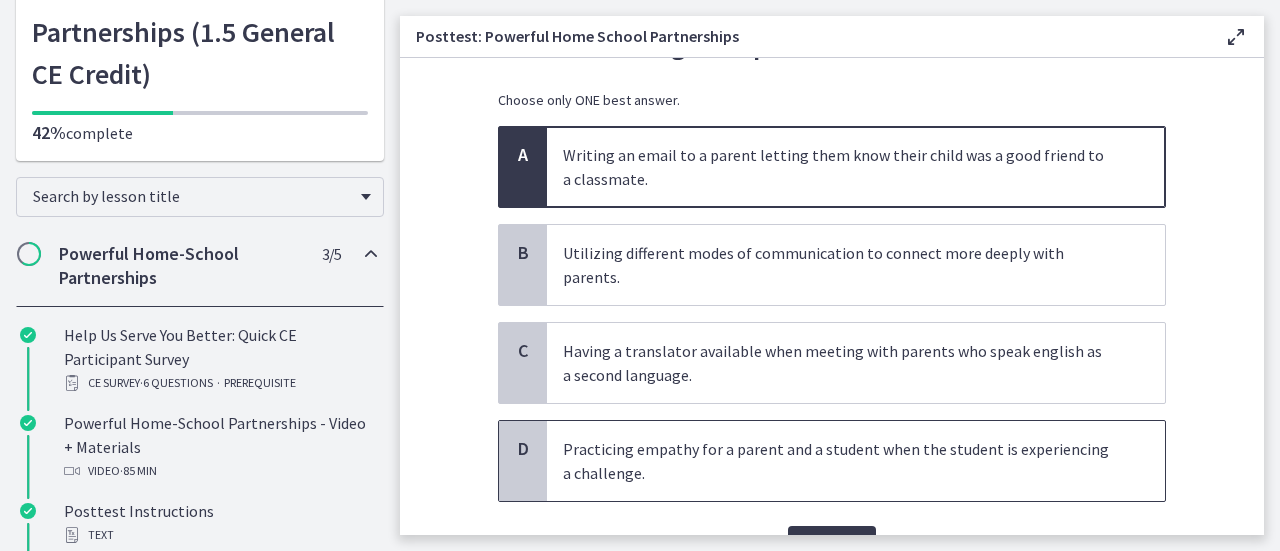 scroll, scrollTop: 224, scrollLeft: 0, axis: vertical 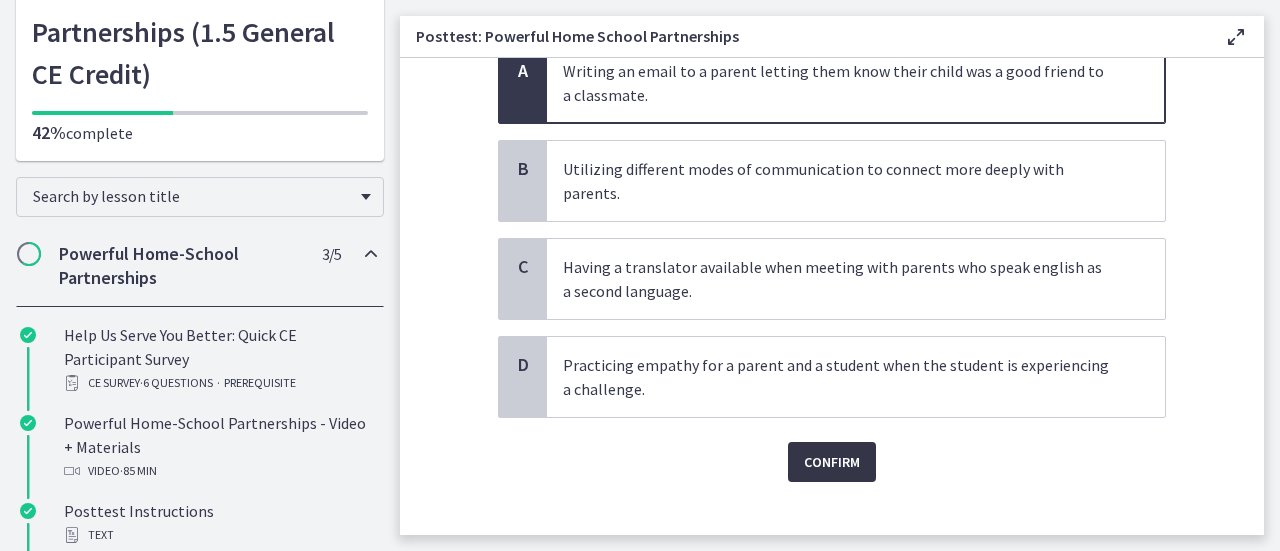 click on "Confirm" at bounding box center [832, 462] 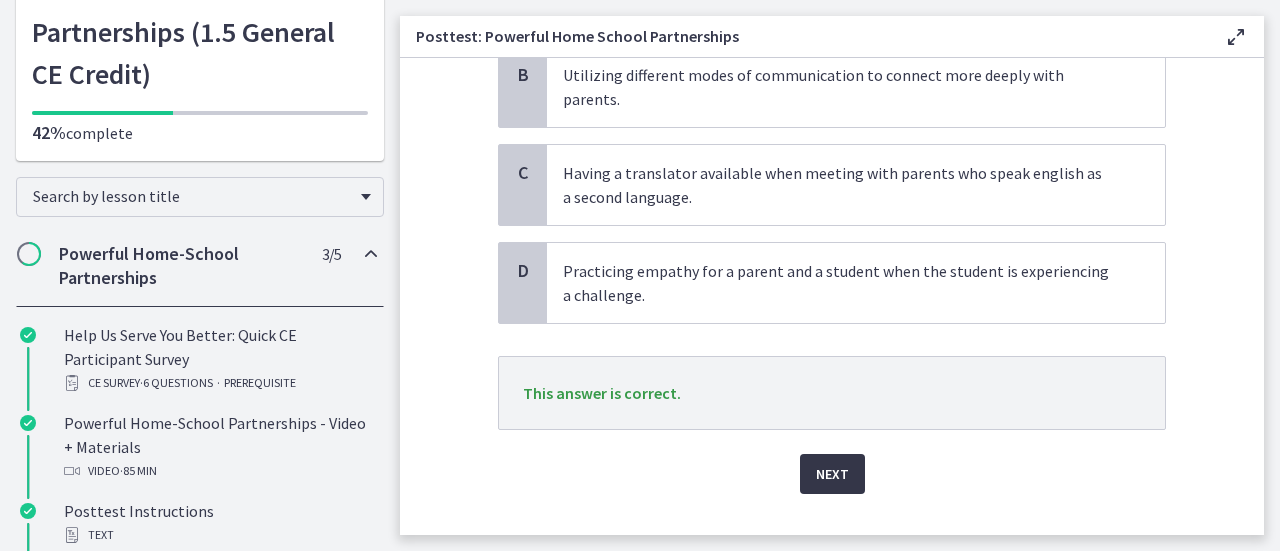 scroll, scrollTop: 329, scrollLeft: 0, axis: vertical 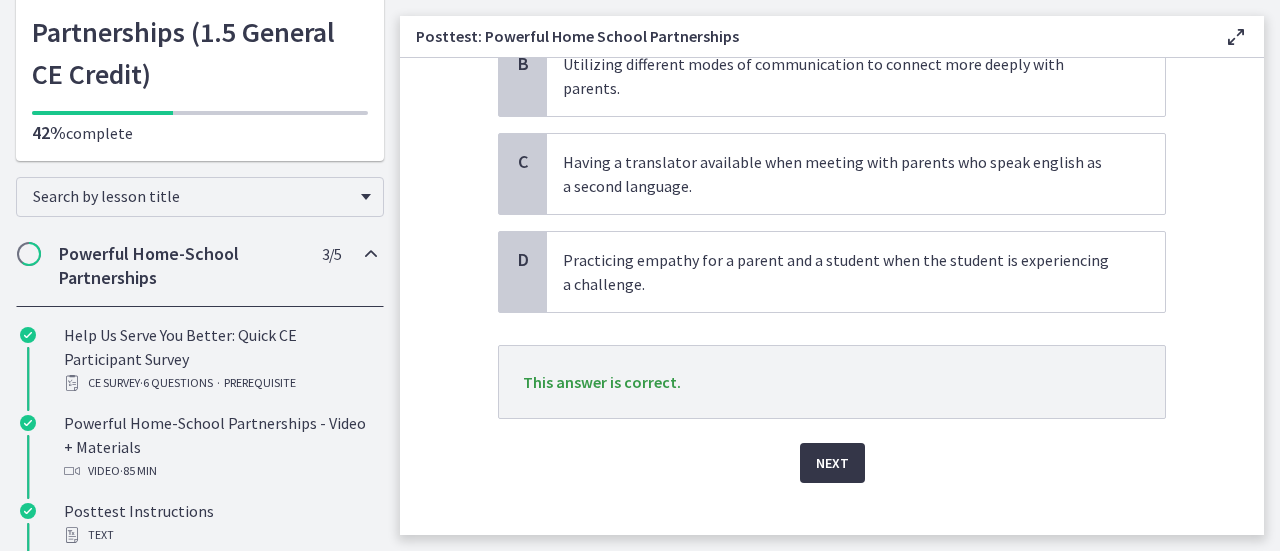 click on "Next" at bounding box center [832, 463] 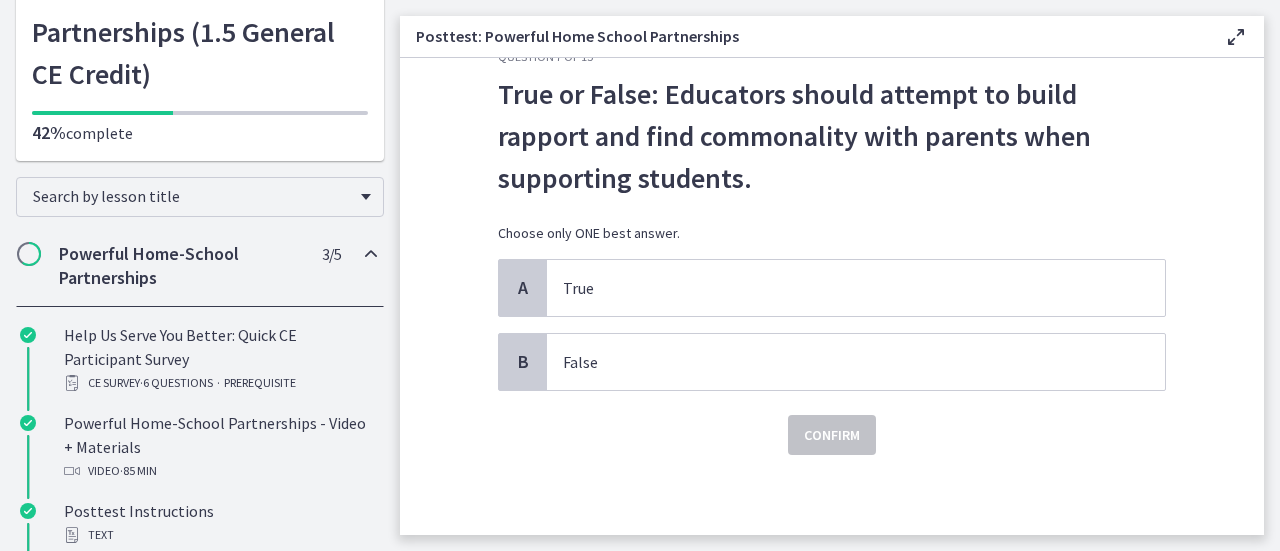 scroll, scrollTop: 0, scrollLeft: 0, axis: both 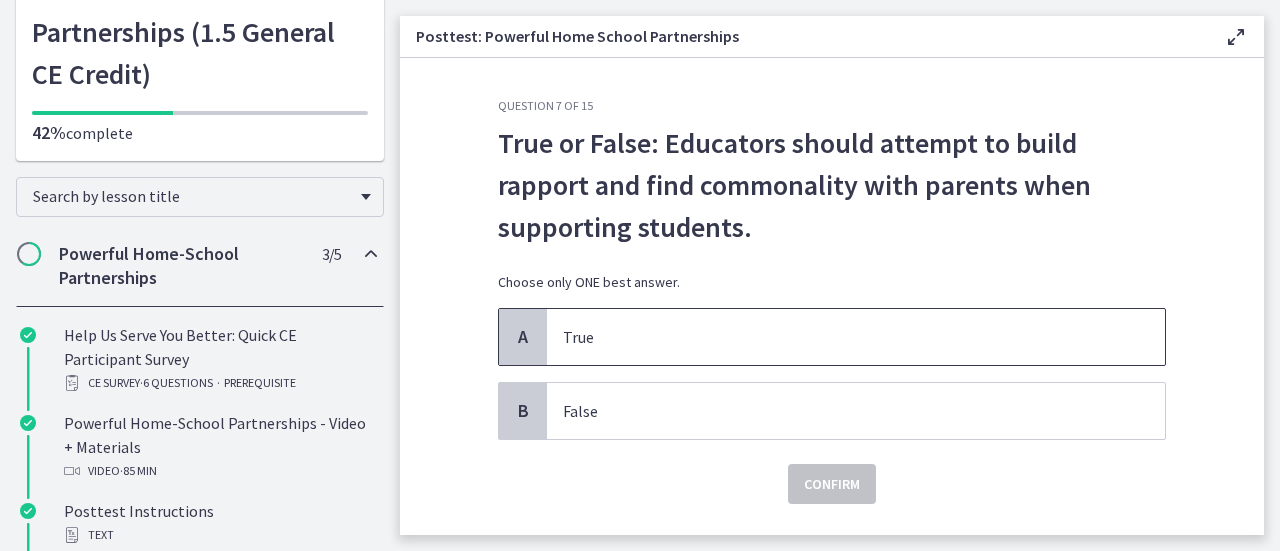 click on "True" at bounding box center (856, 337) 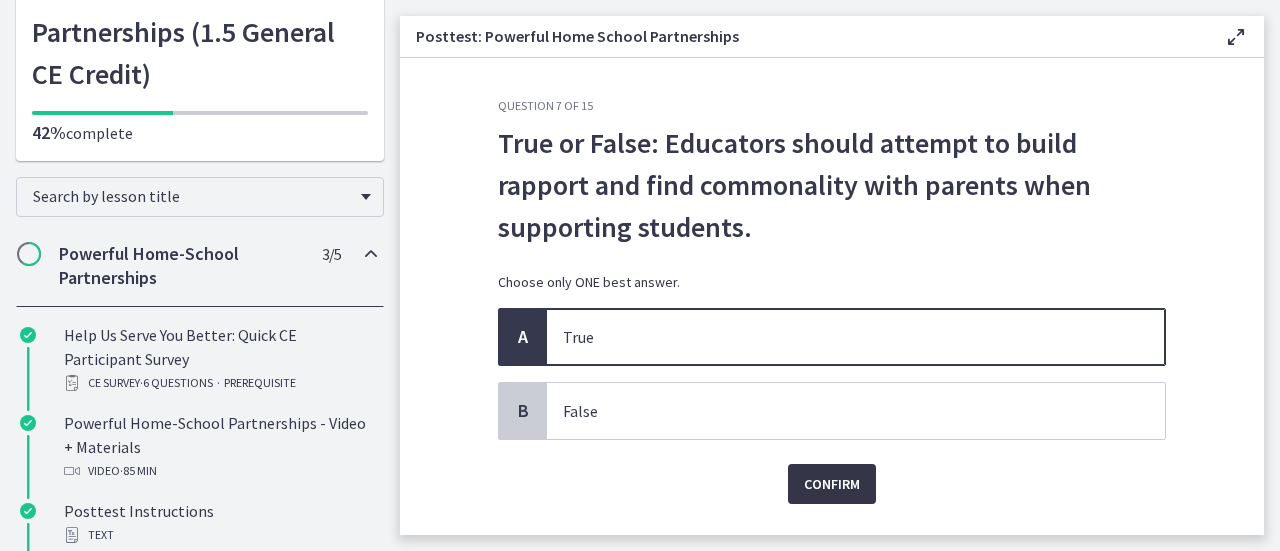 click on "Confirm" at bounding box center (832, 484) 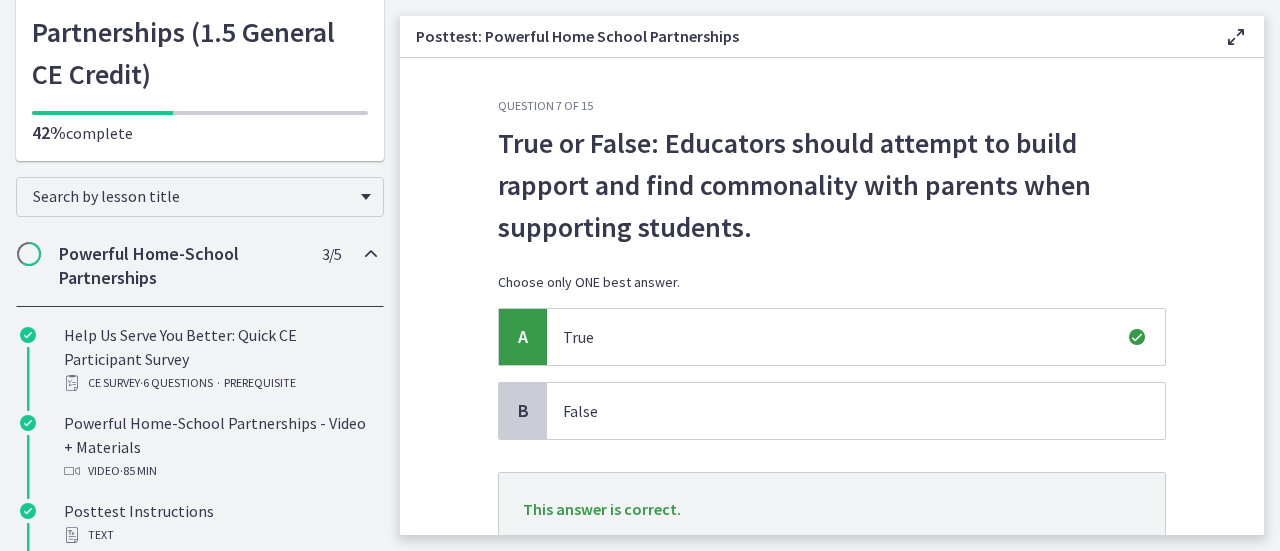 scroll, scrollTop: 152, scrollLeft: 0, axis: vertical 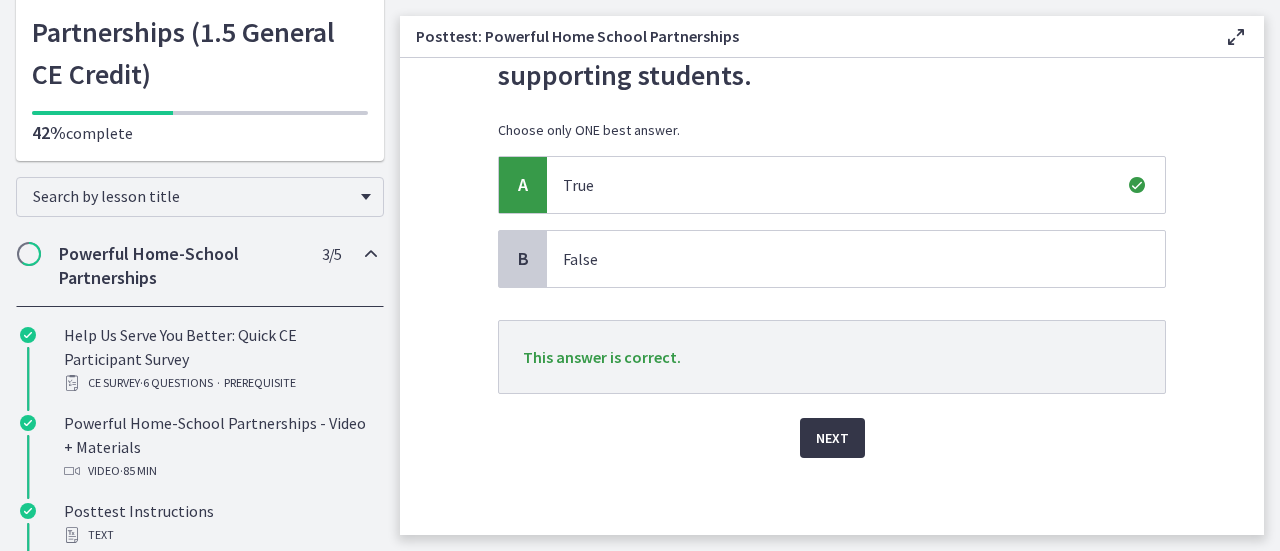 click on "Next" at bounding box center [832, 438] 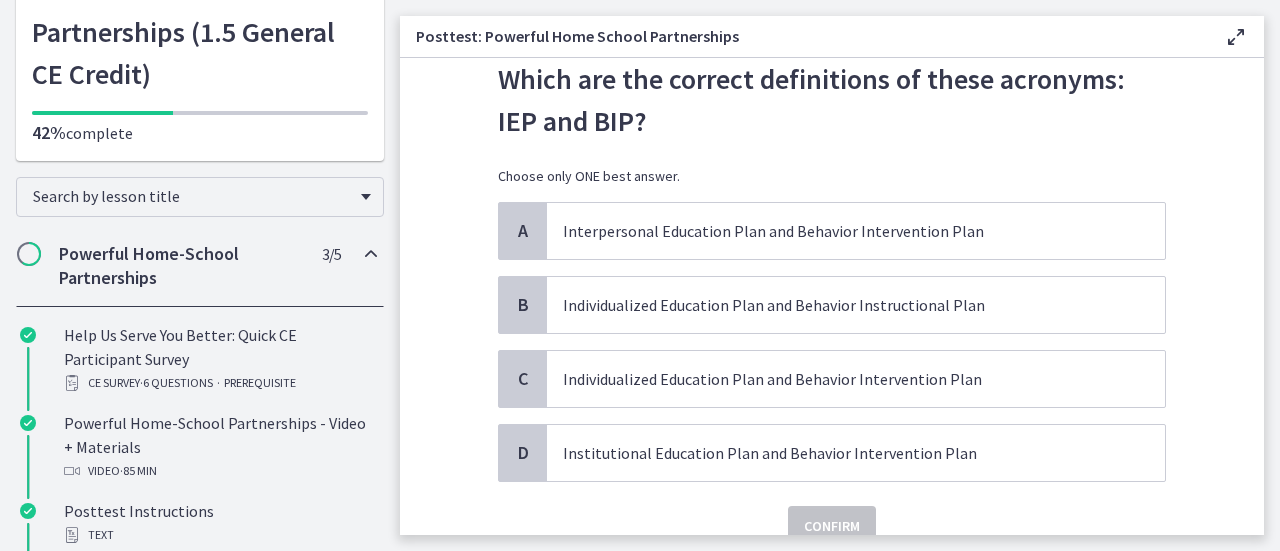 scroll, scrollTop: 66, scrollLeft: 0, axis: vertical 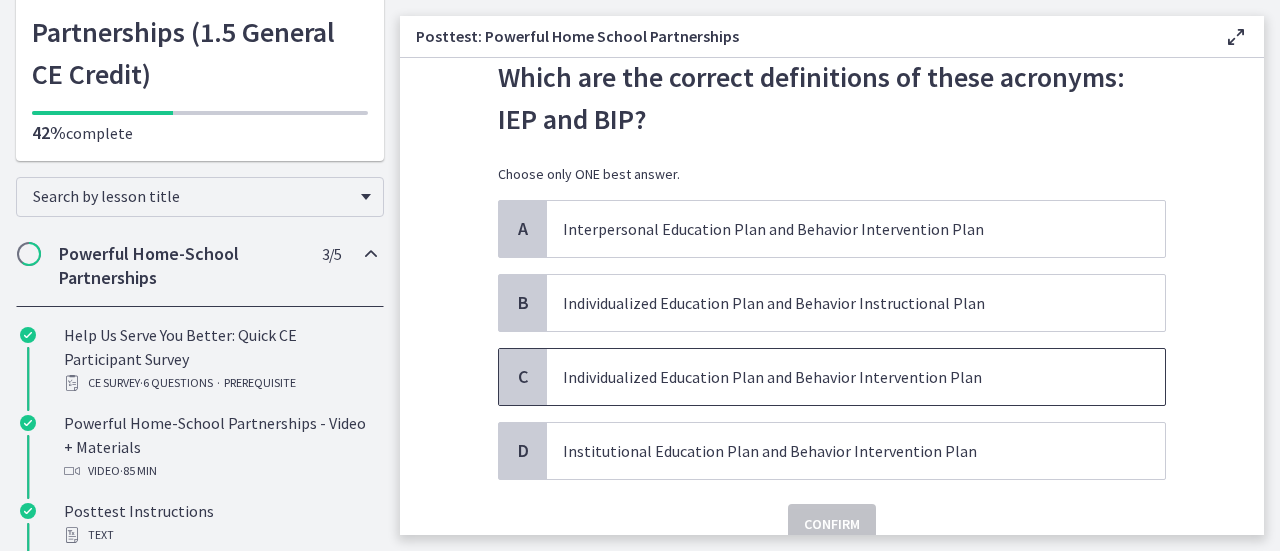 click on "Individualized Education Plan and Behavior Intervention Plan" at bounding box center (856, 377) 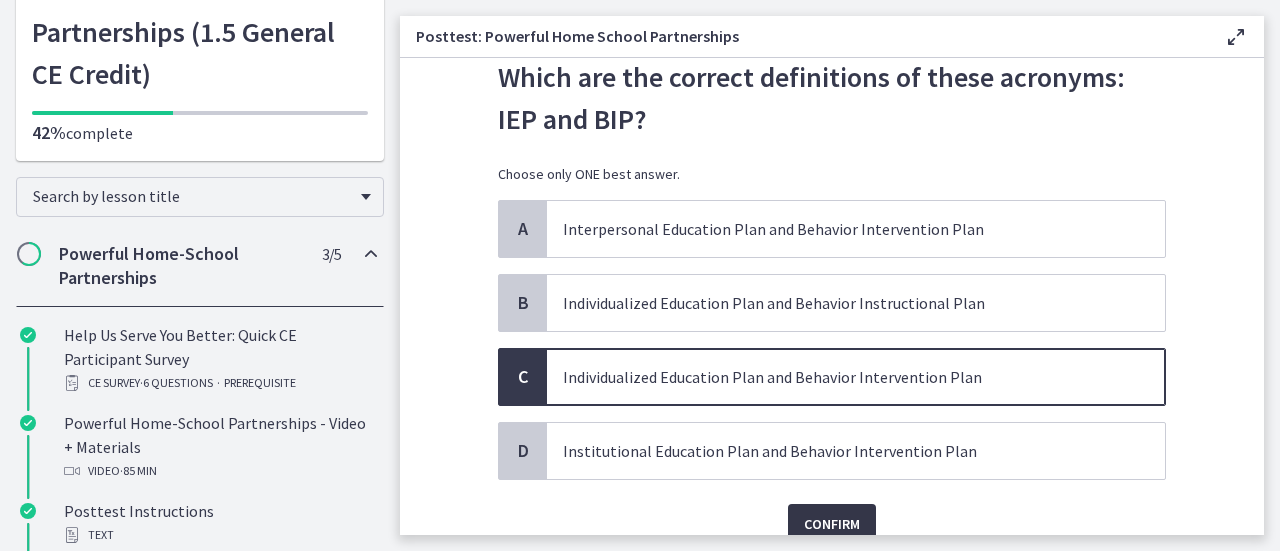 click on "Confirm" at bounding box center [832, 524] 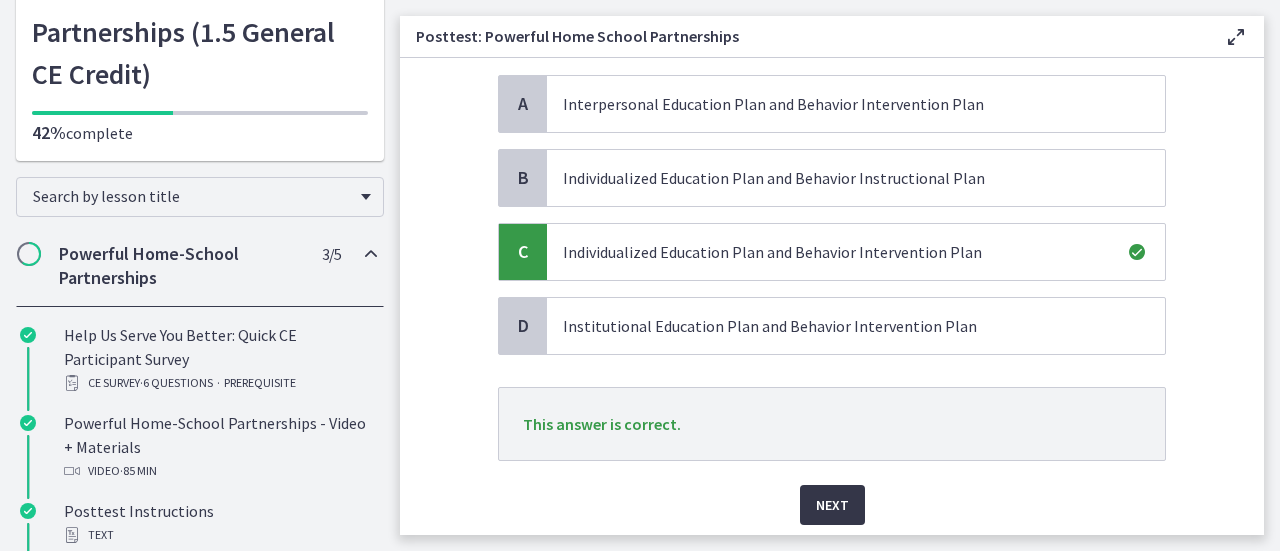 scroll, scrollTop: 198, scrollLeft: 0, axis: vertical 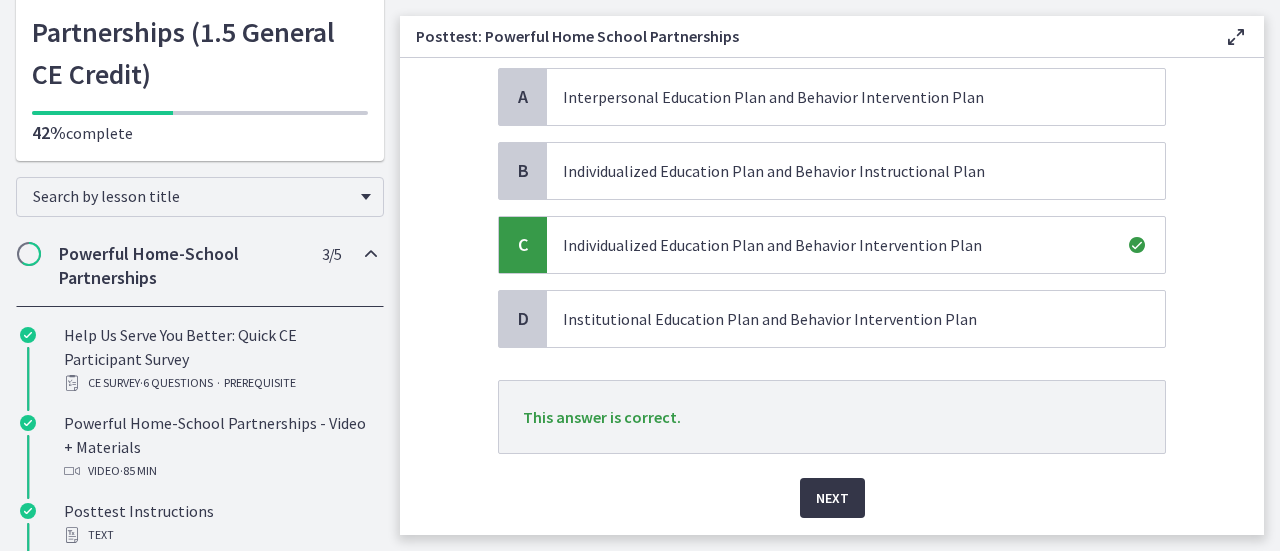 click on "Next" at bounding box center [832, 498] 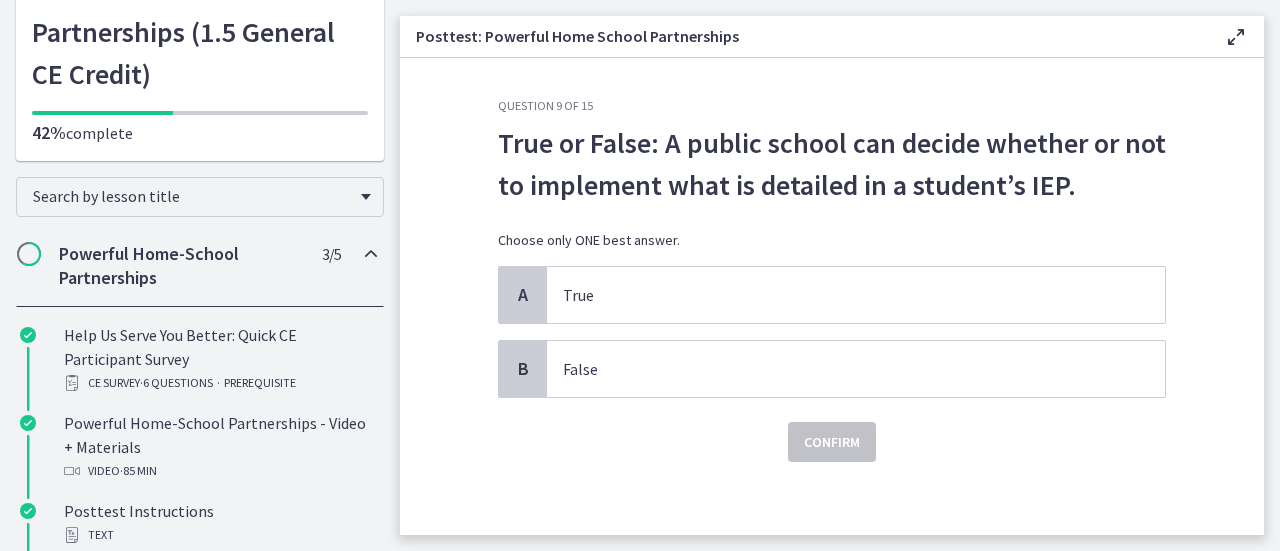 drag, startPoint x: 1124, startPoint y: 189, endPoint x: 544, endPoint y: 151, distance: 581.24347 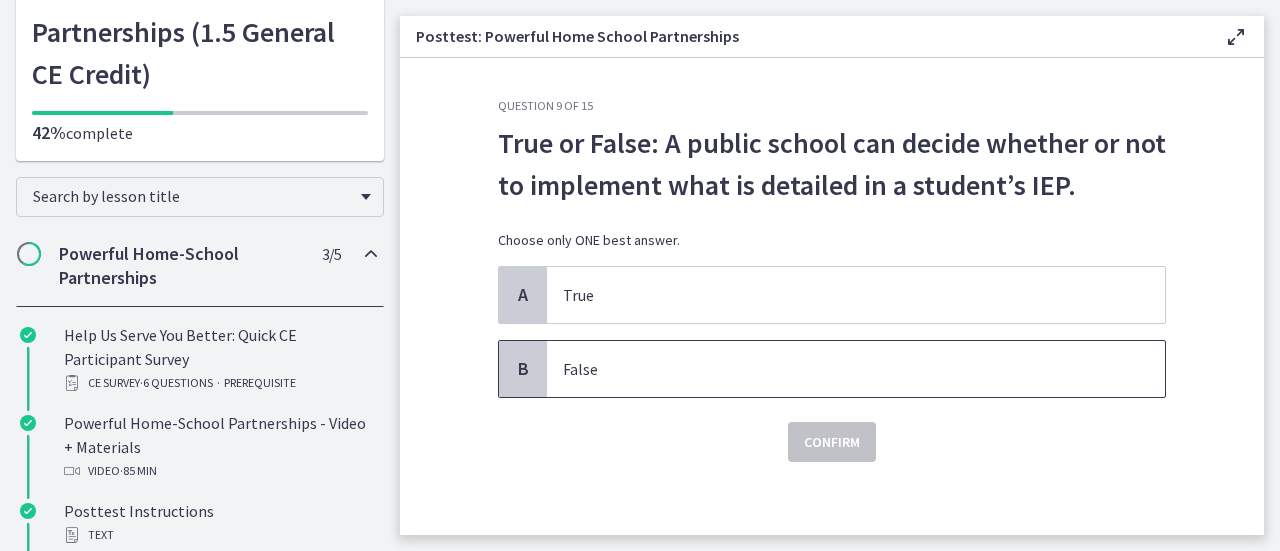 click on "False" at bounding box center (856, 369) 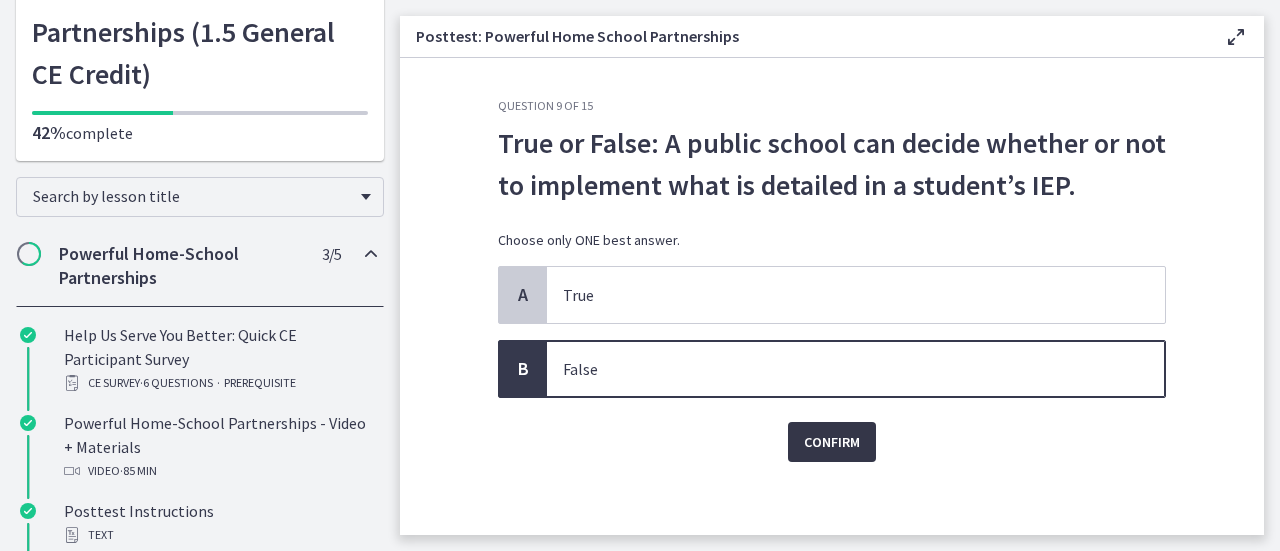 click on "Confirm" at bounding box center [832, 442] 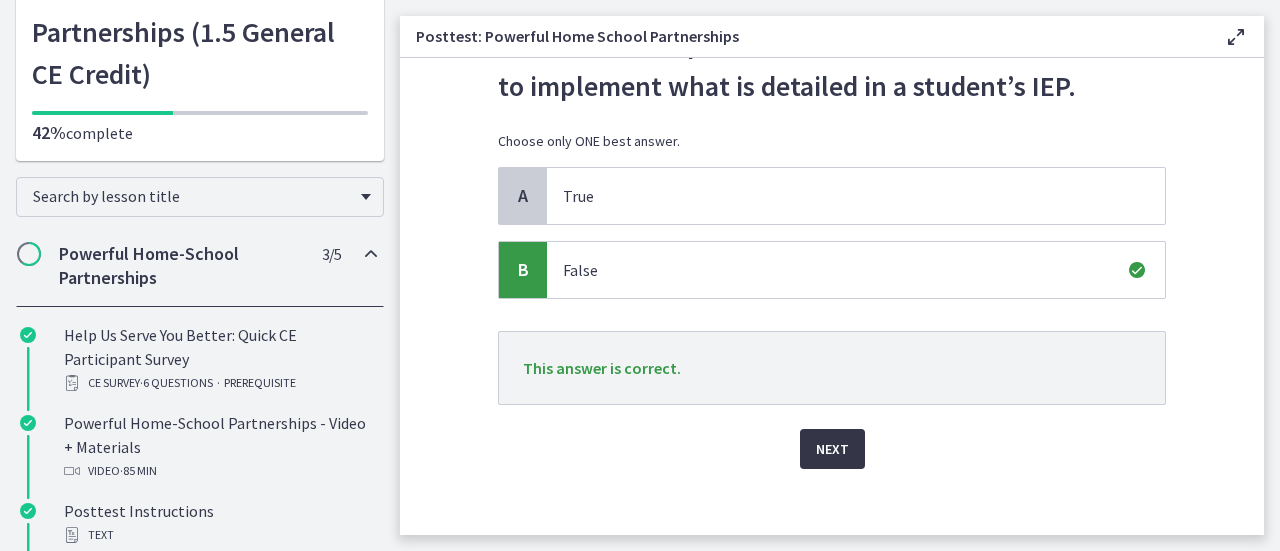 scroll, scrollTop: 104, scrollLeft: 0, axis: vertical 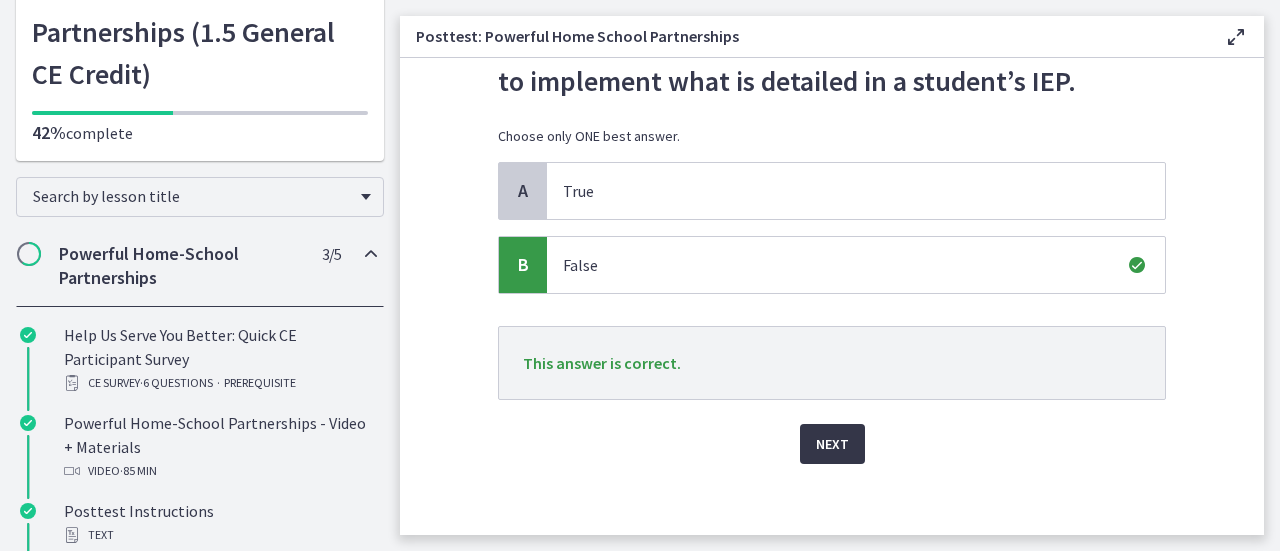 click on "Next" at bounding box center [832, 444] 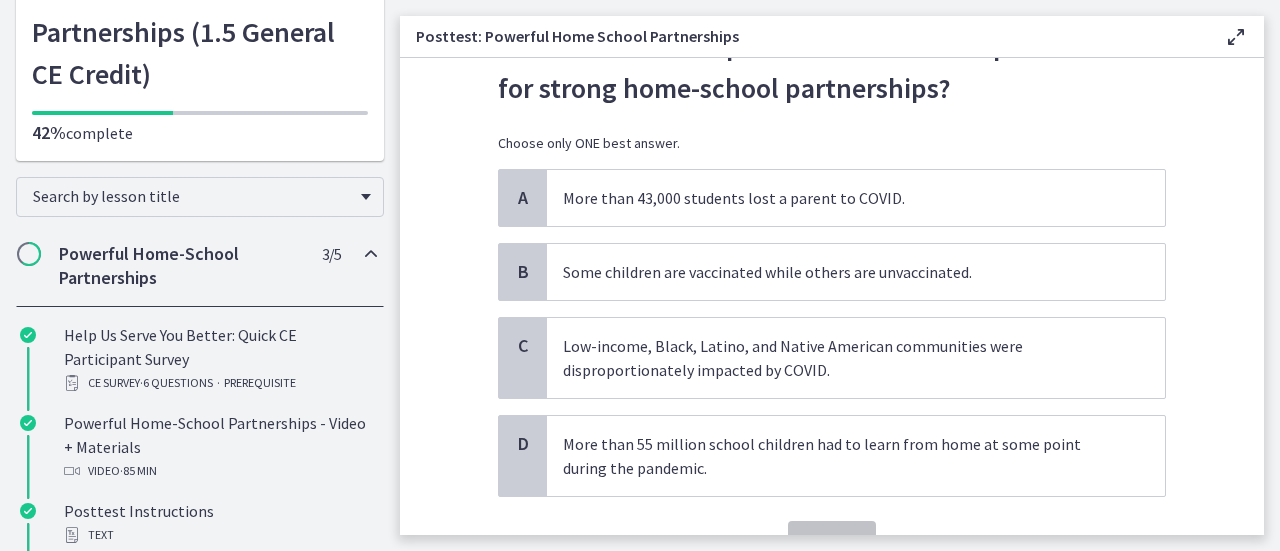 scroll, scrollTop: 99, scrollLeft: 0, axis: vertical 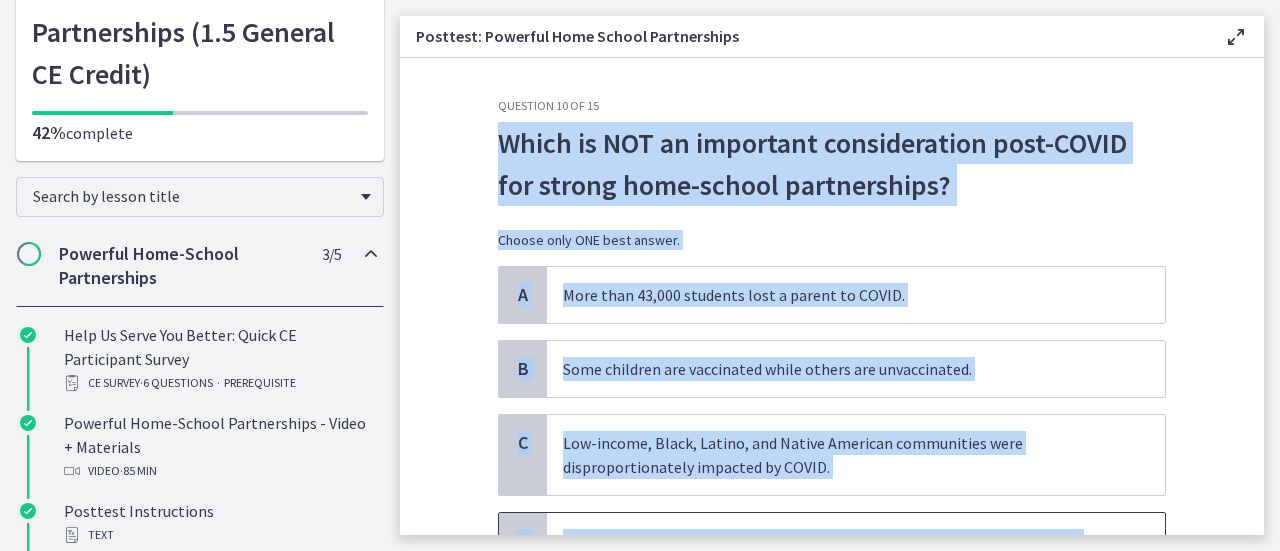 drag, startPoint x: 664, startPoint y: 465, endPoint x: 500, endPoint y: 139, distance: 364.9274 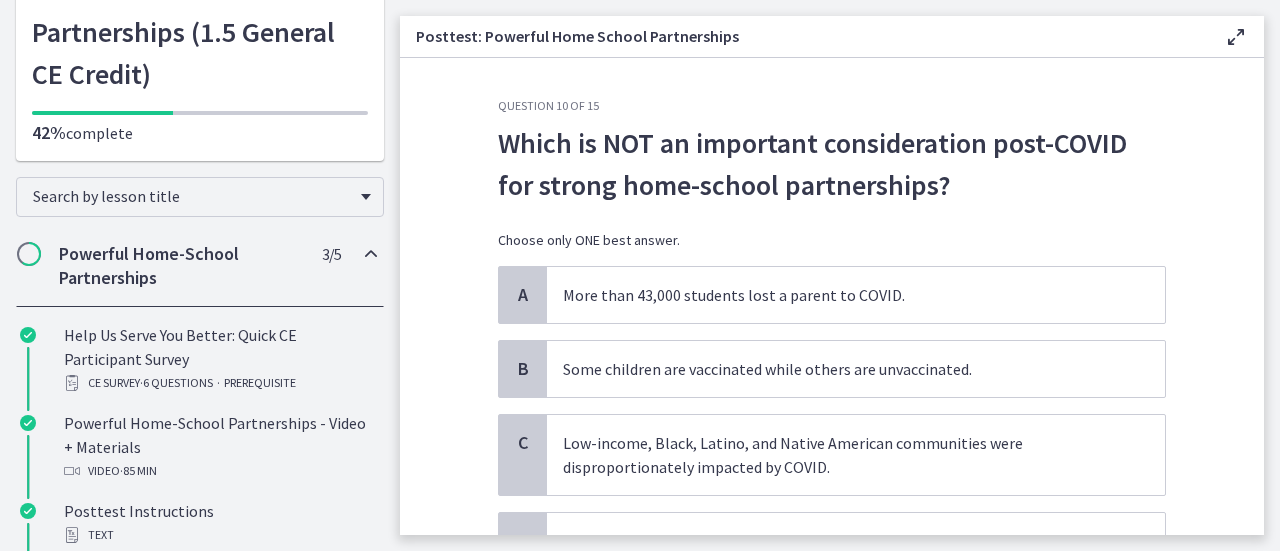 scroll, scrollTop: 0, scrollLeft: 0, axis: both 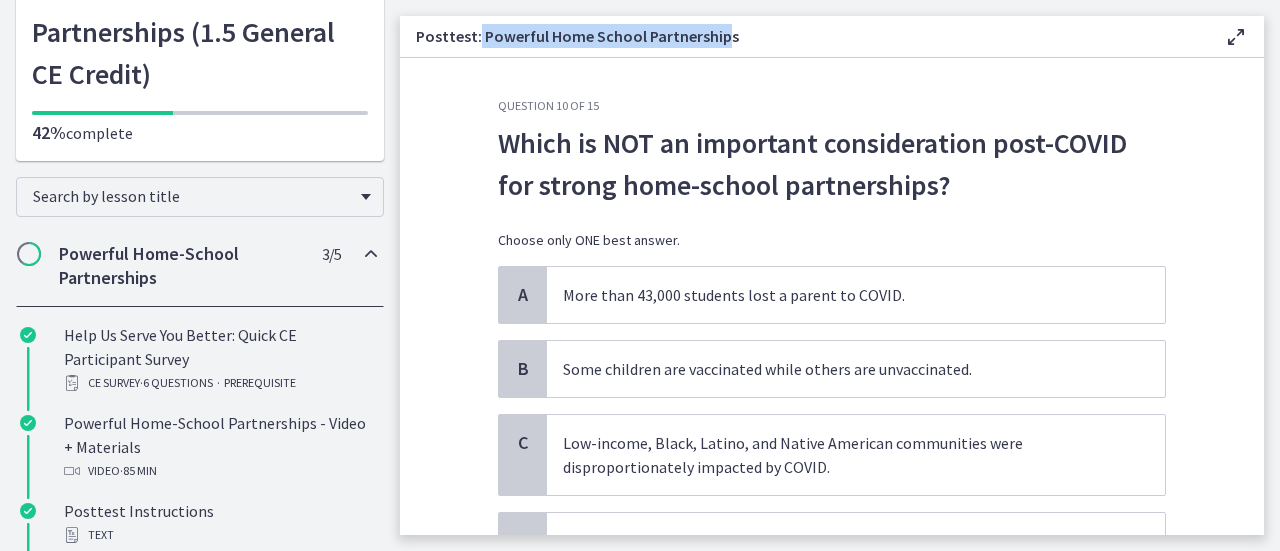 drag, startPoint x: 722, startPoint y: 35, endPoint x: 477, endPoint y: 42, distance: 245.09998 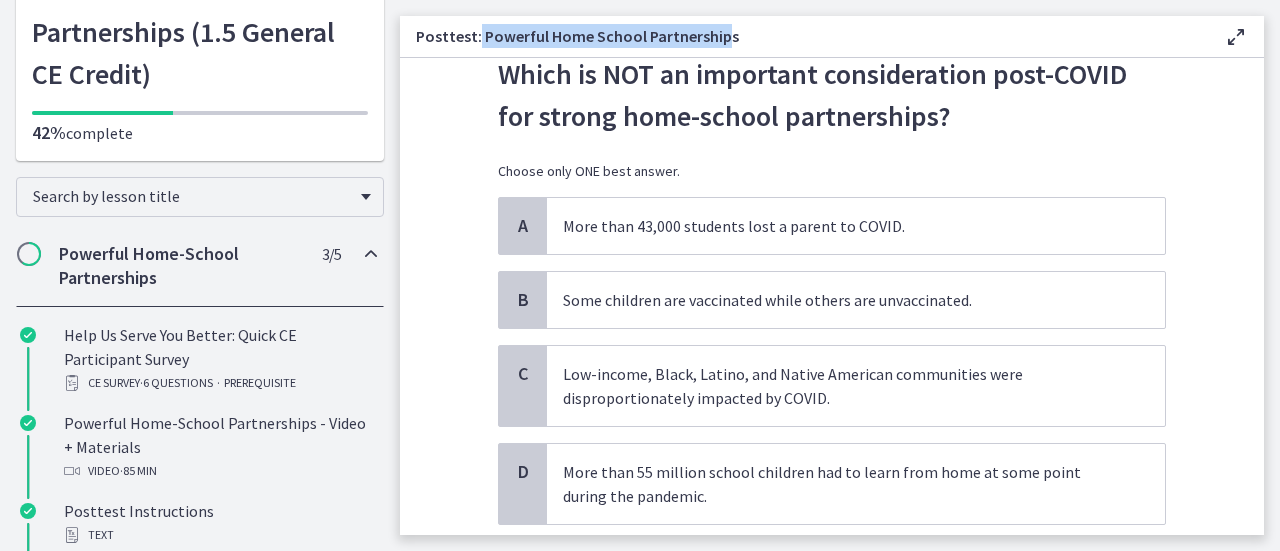 scroll, scrollTop: 70, scrollLeft: 0, axis: vertical 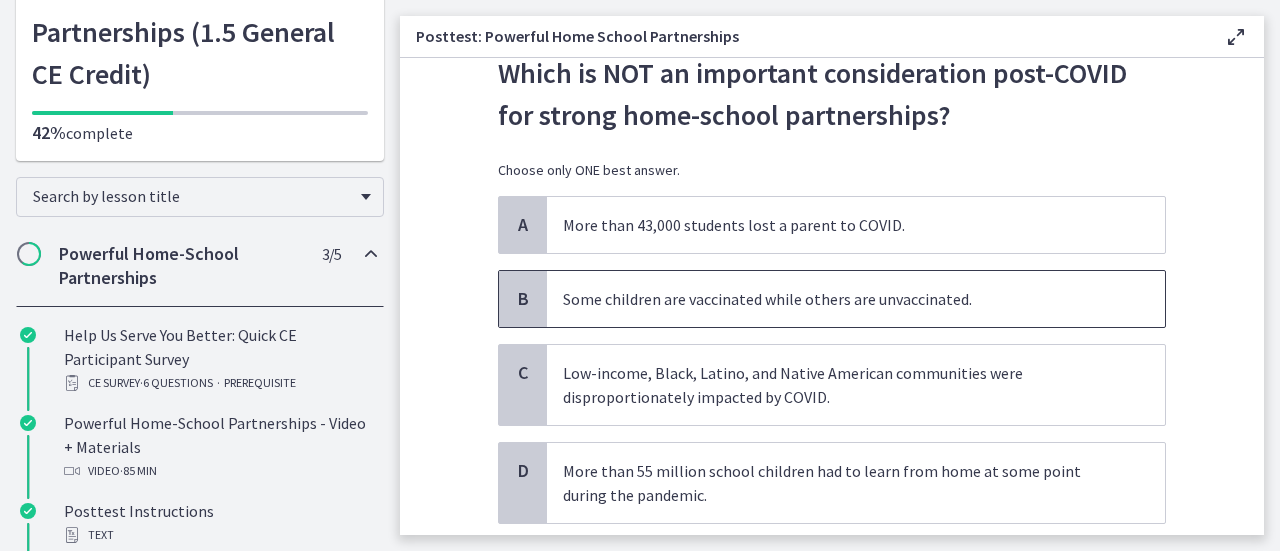 click on "Some children are vaccinated while others are unvaccinated." at bounding box center [836, 299] 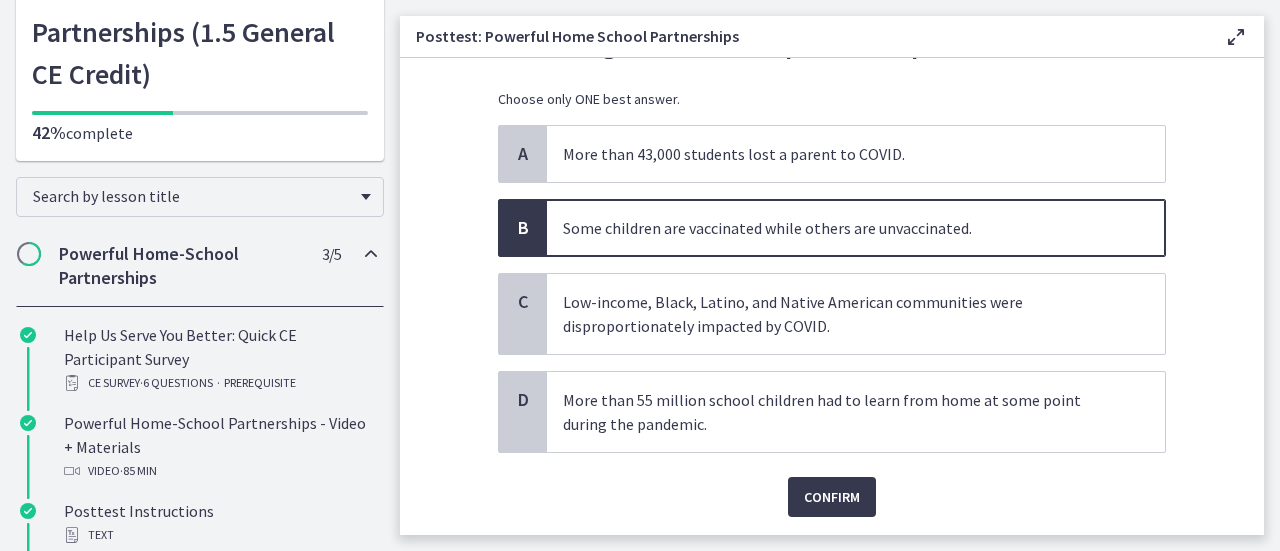 scroll, scrollTop: 200, scrollLeft: 0, axis: vertical 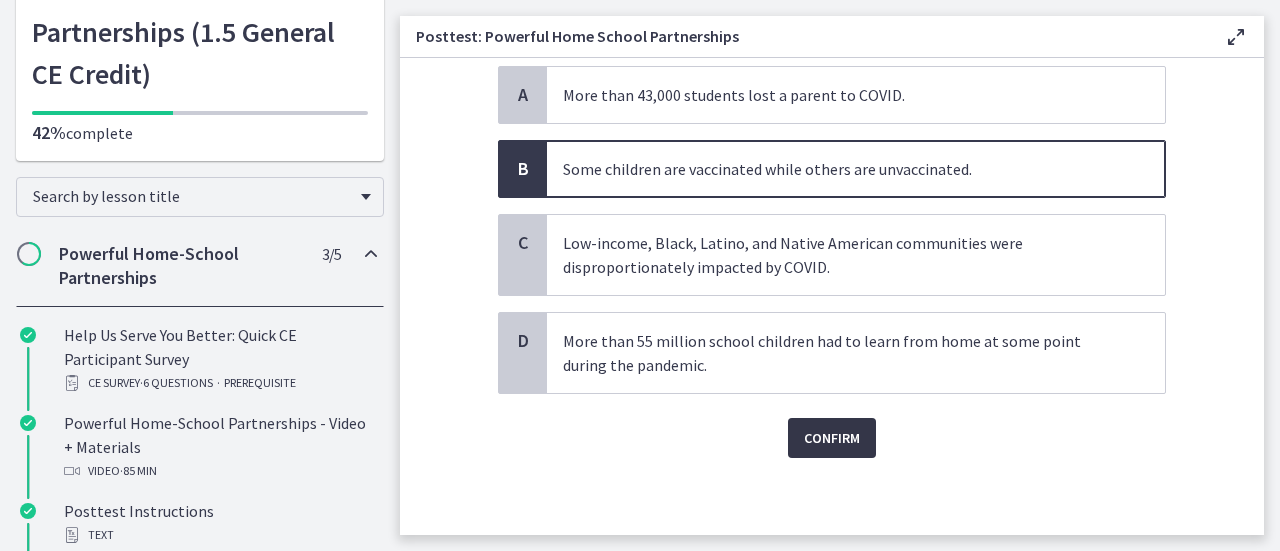 click on "Confirm" at bounding box center (832, 438) 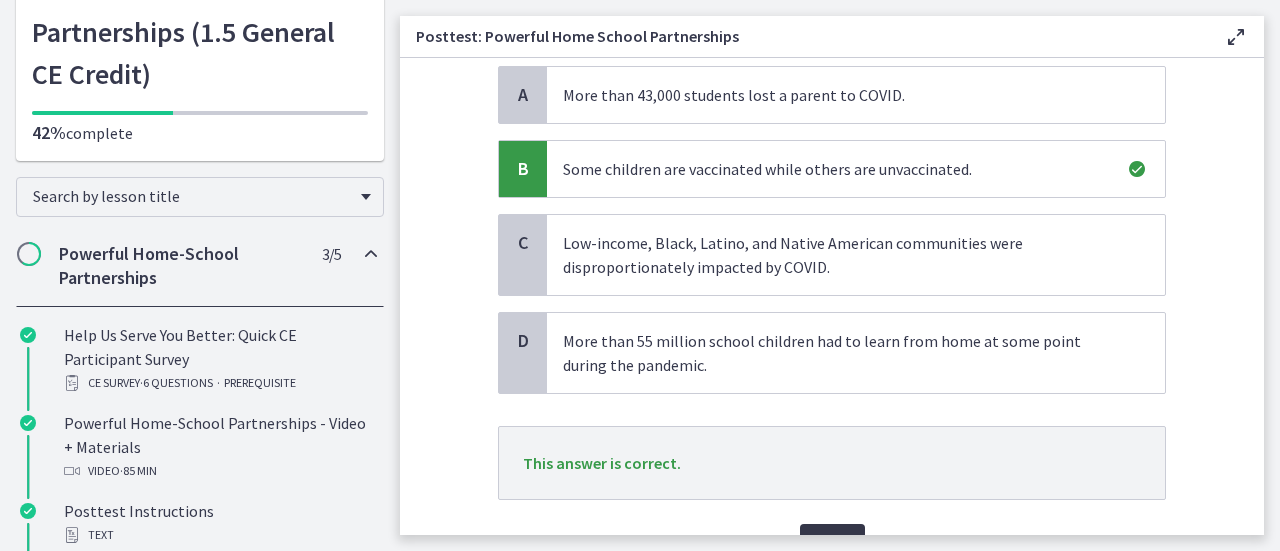 scroll, scrollTop: 305, scrollLeft: 0, axis: vertical 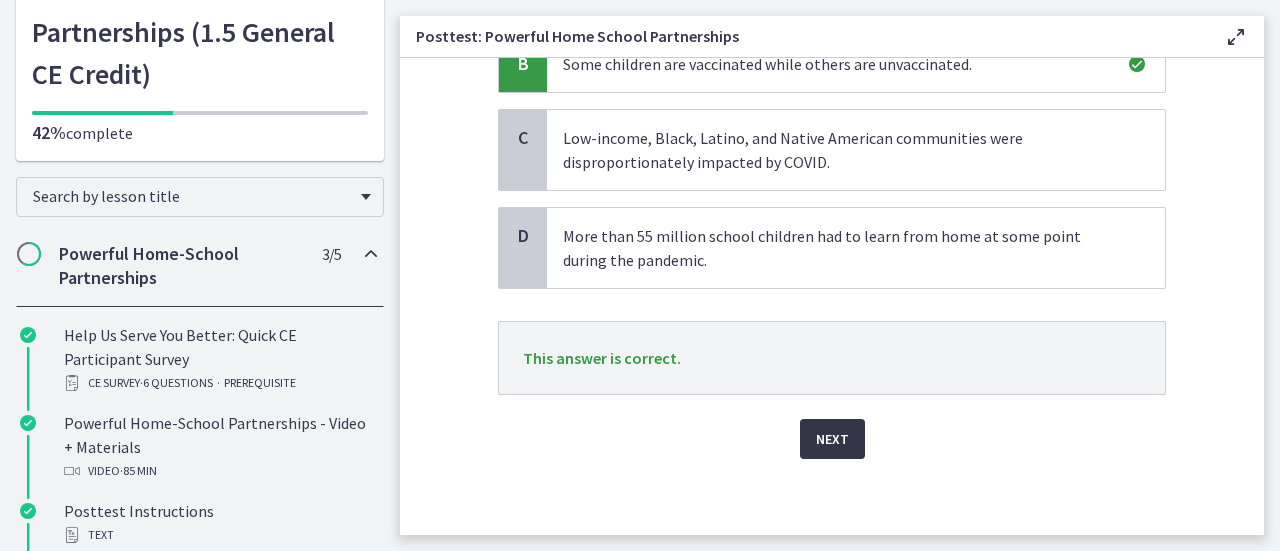 click on "Next" at bounding box center [832, 439] 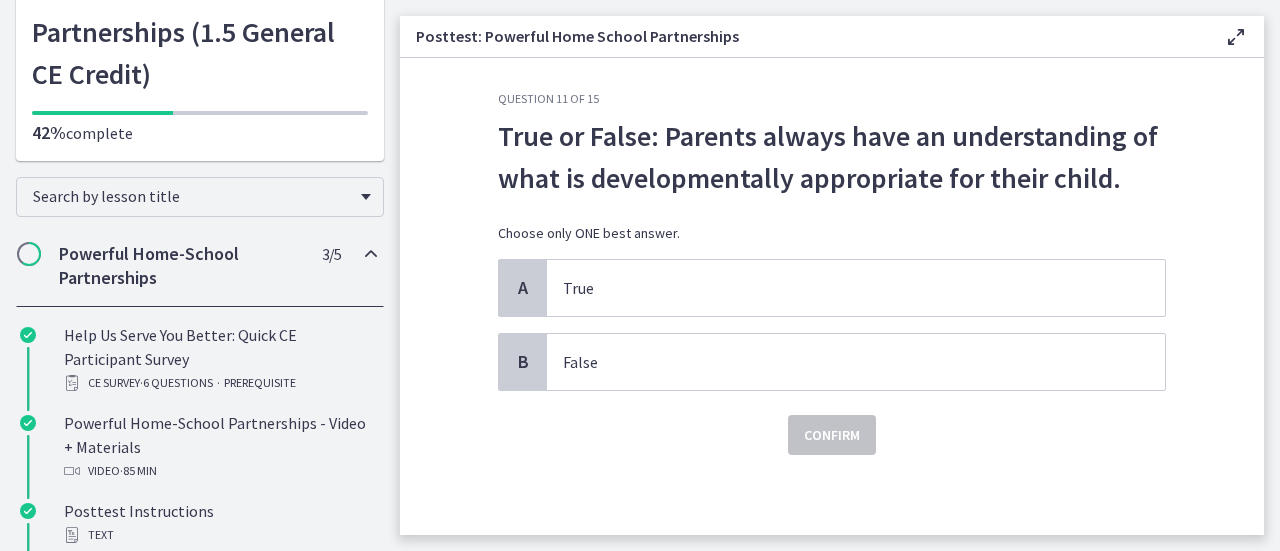 scroll, scrollTop: 0, scrollLeft: 0, axis: both 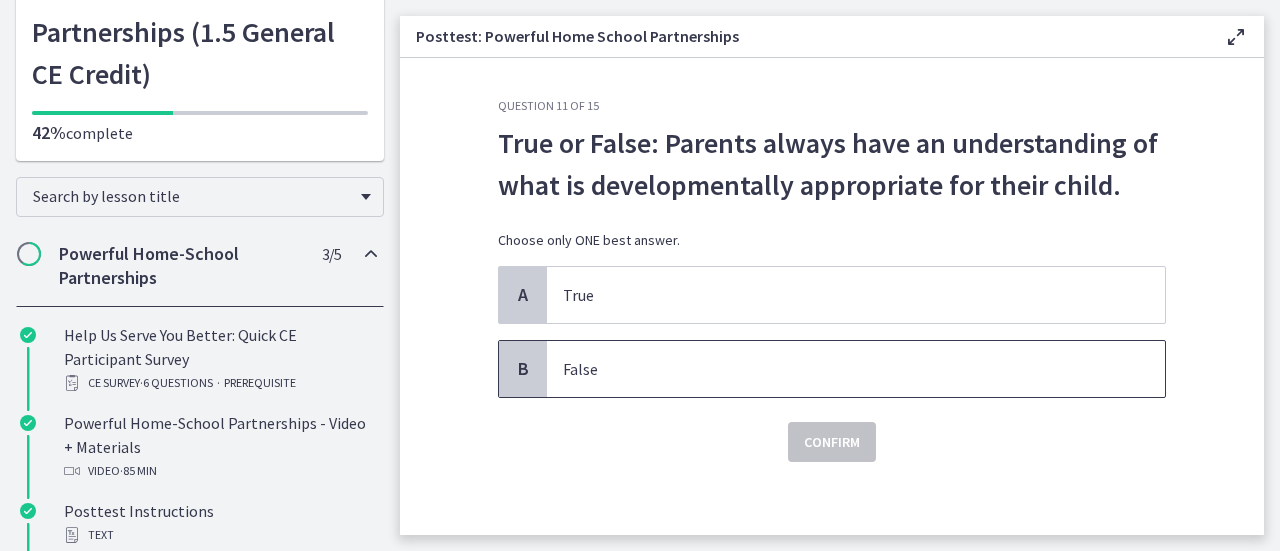 click on "False" at bounding box center (836, 369) 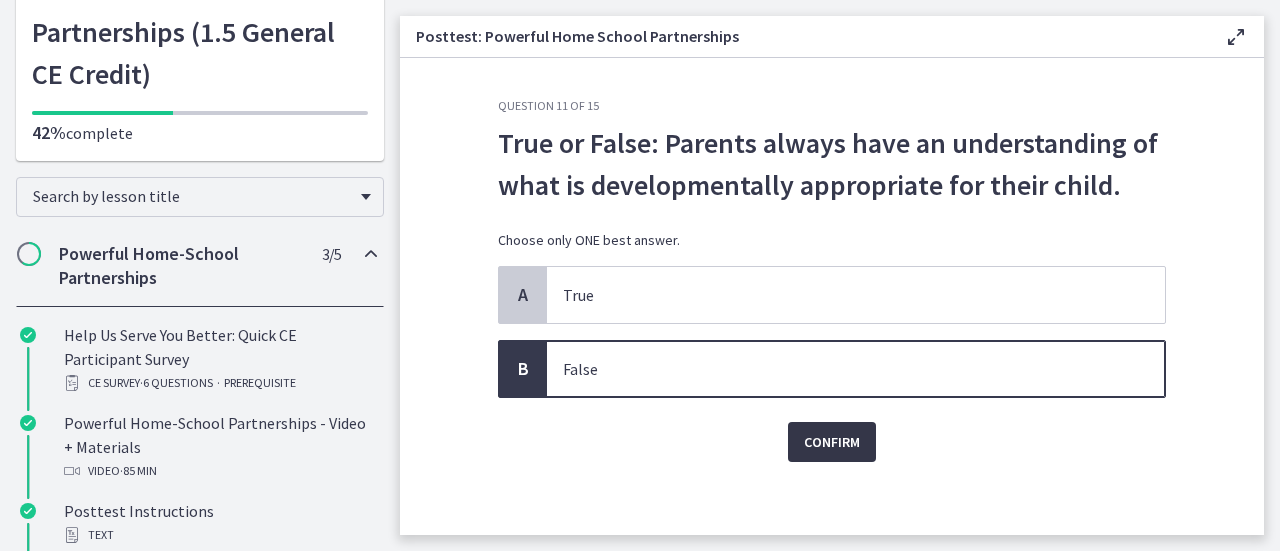 click on "Confirm" at bounding box center (832, 442) 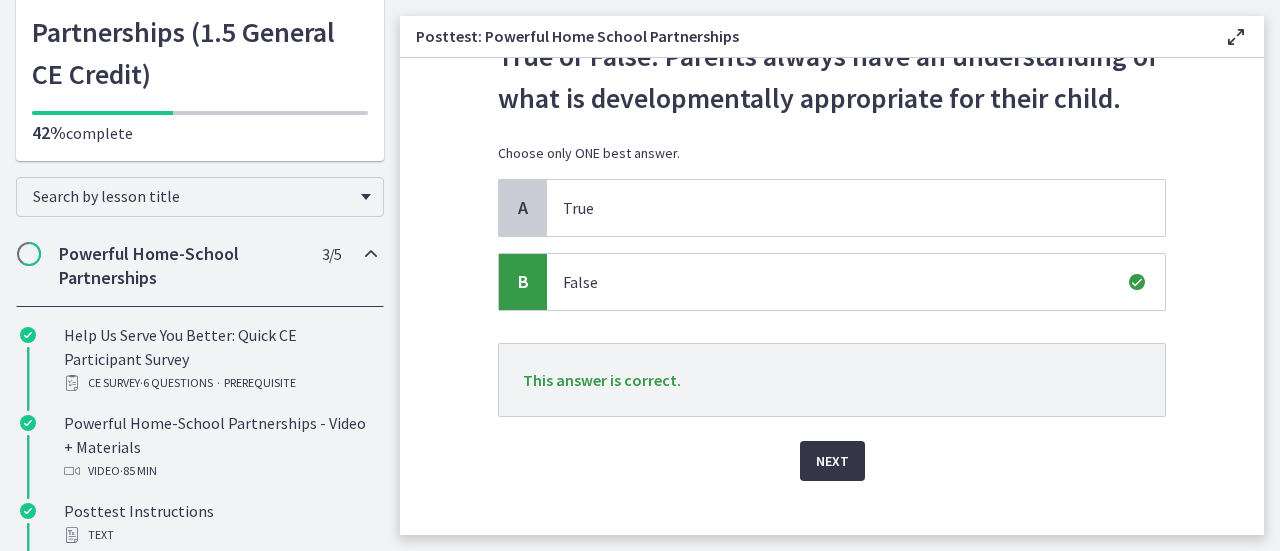 scroll, scrollTop: 88, scrollLeft: 0, axis: vertical 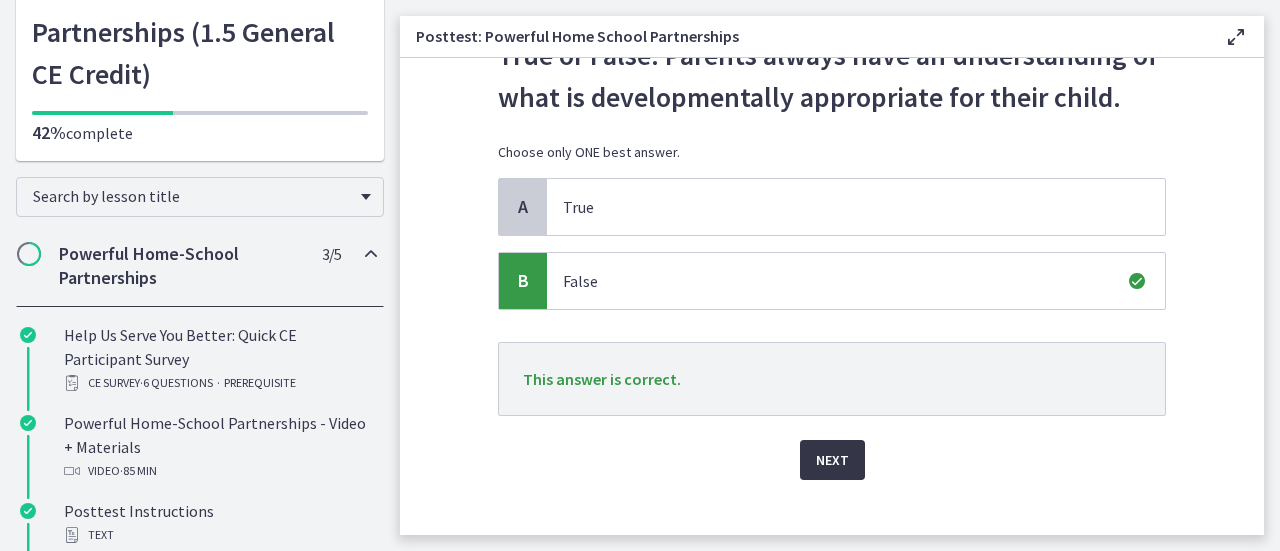 click on "Next" at bounding box center [832, 460] 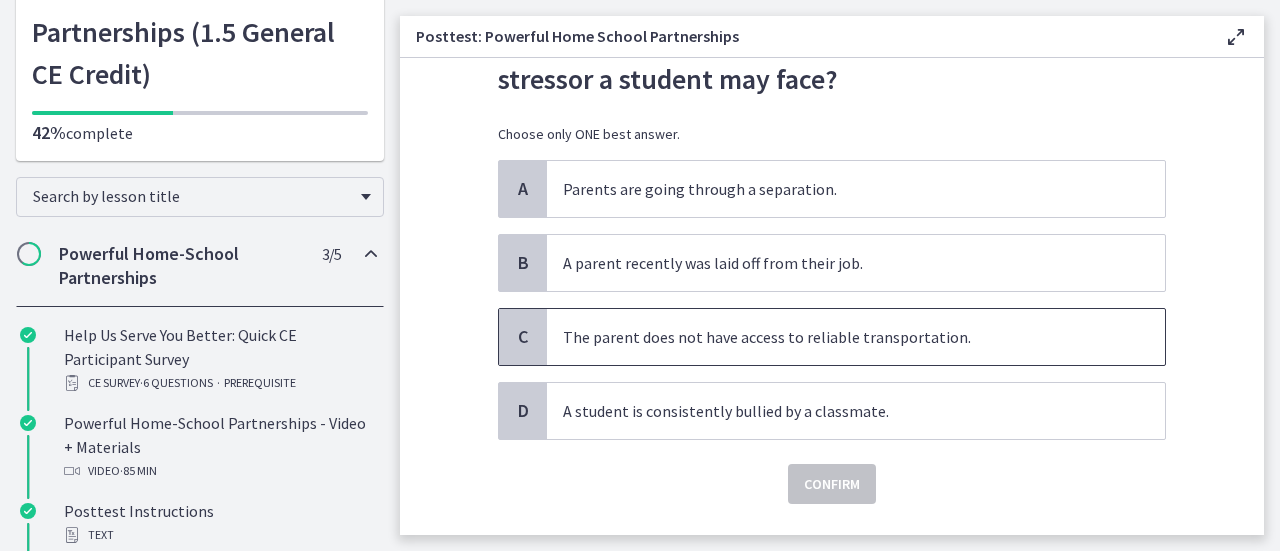 scroll, scrollTop: 113, scrollLeft: 0, axis: vertical 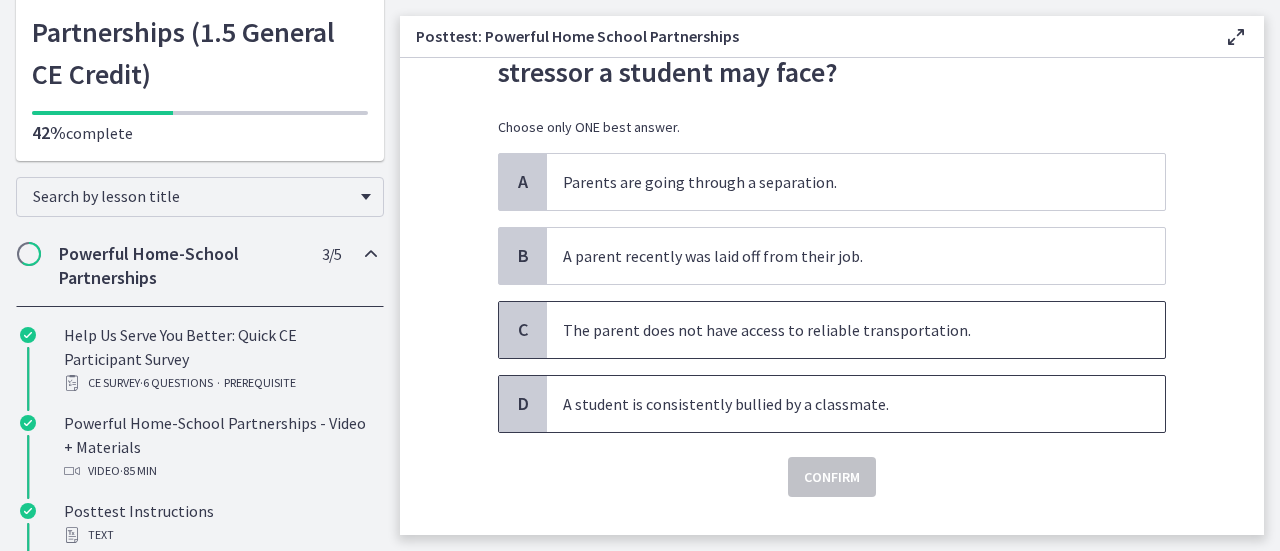 click on "A student is consistently bullied by a classmate." at bounding box center [836, 404] 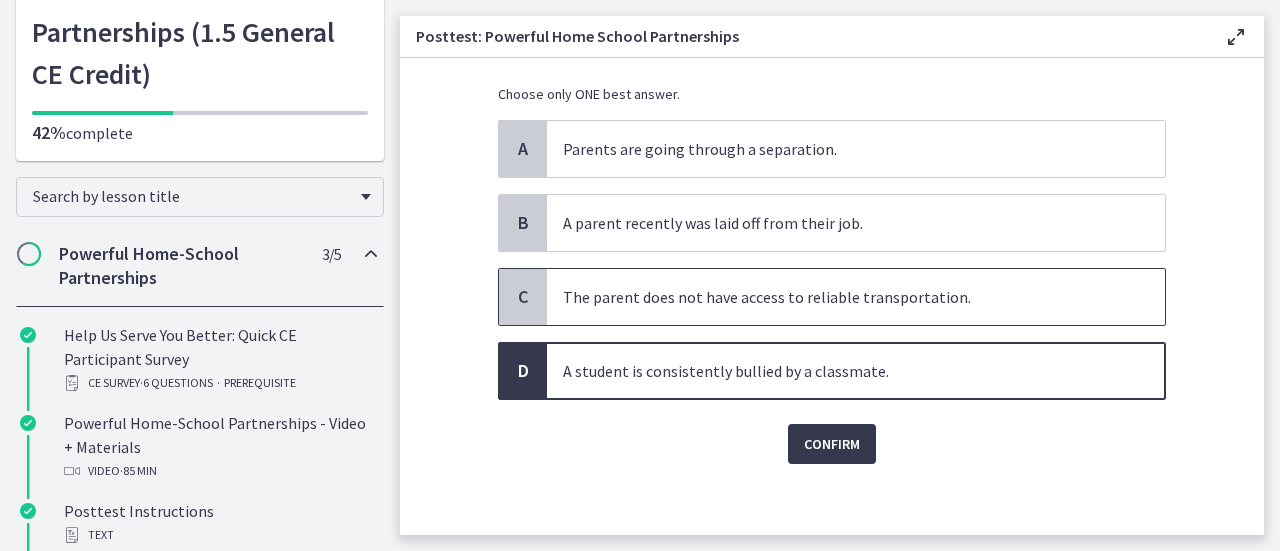 scroll, scrollTop: 147, scrollLeft: 0, axis: vertical 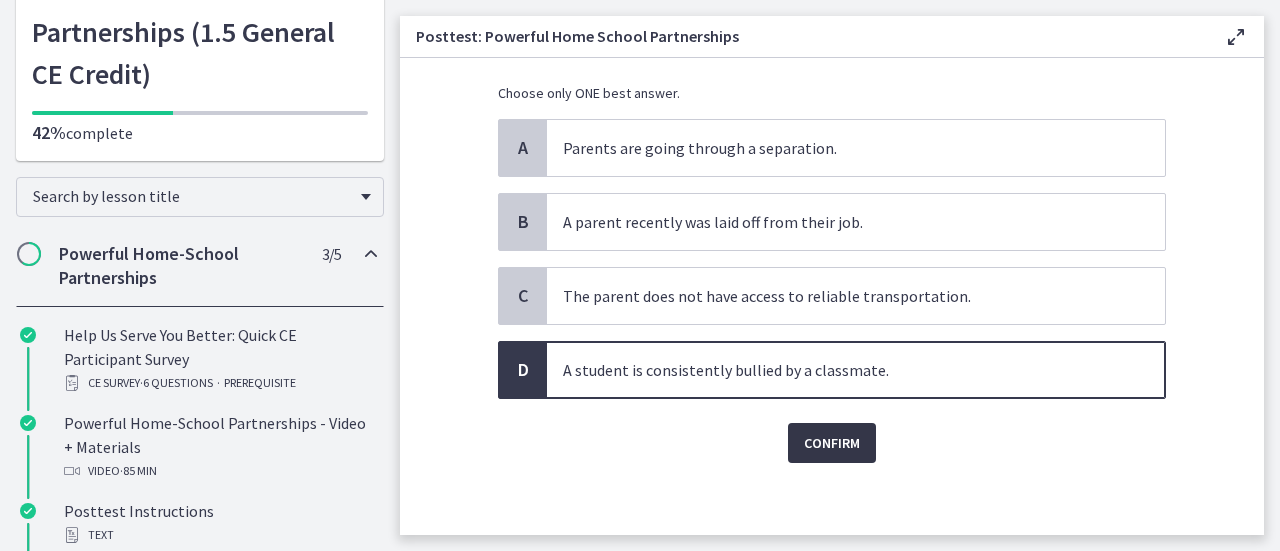 click on "Confirm" at bounding box center (832, 443) 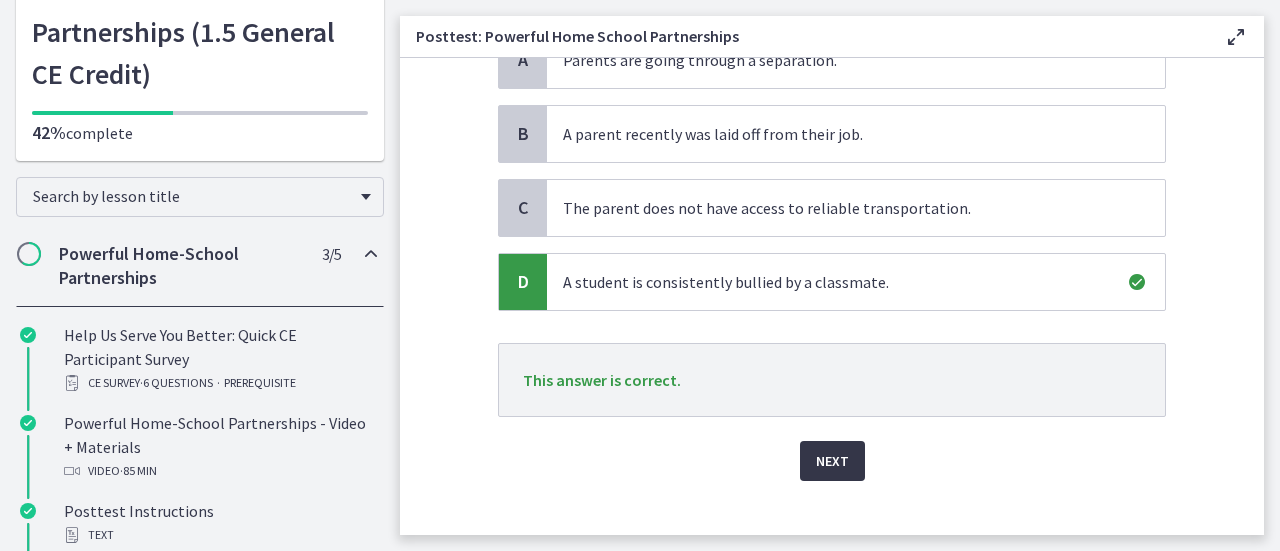 scroll, scrollTop: 245, scrollLeft: 0, axis: vertical 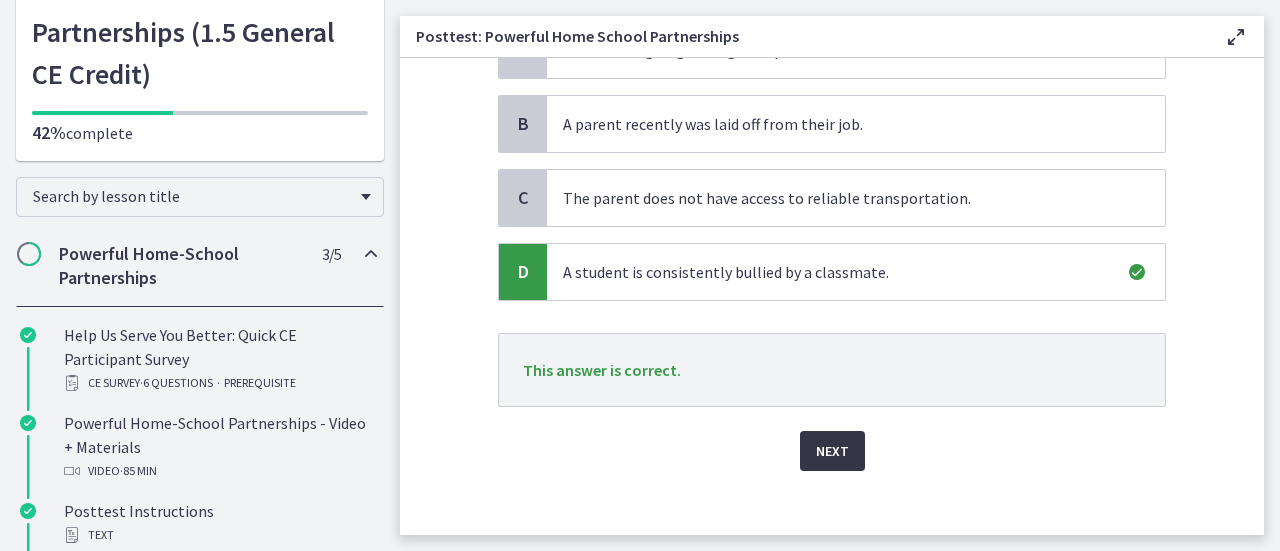 click on "Next" at bounding box center (832, 451) 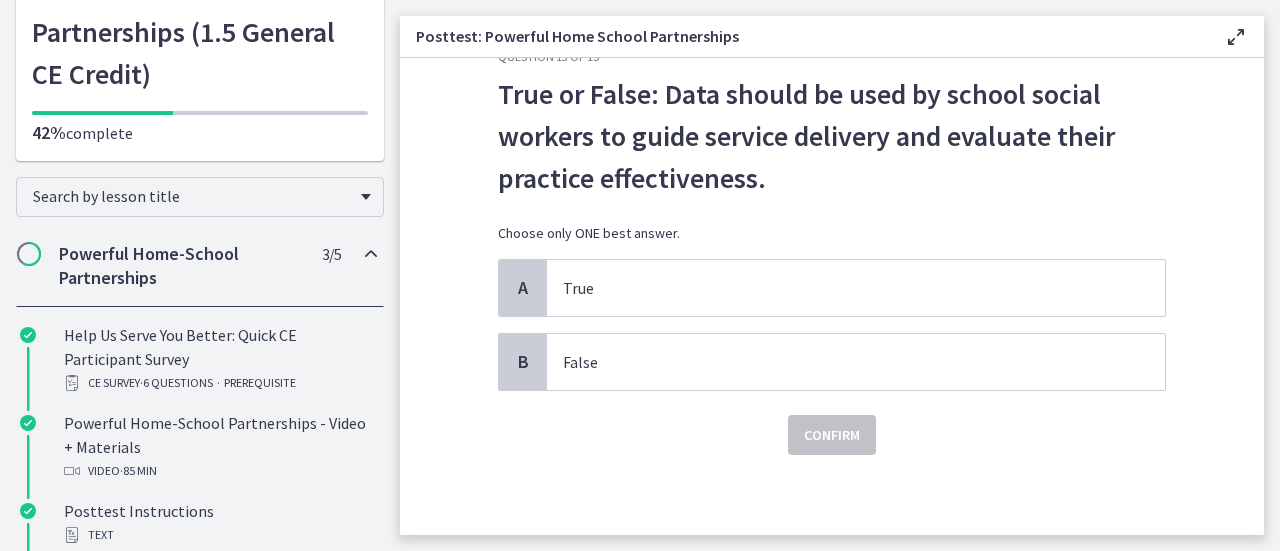 scroll, scrollTop: 0, scrollLeft: 0, axis: both 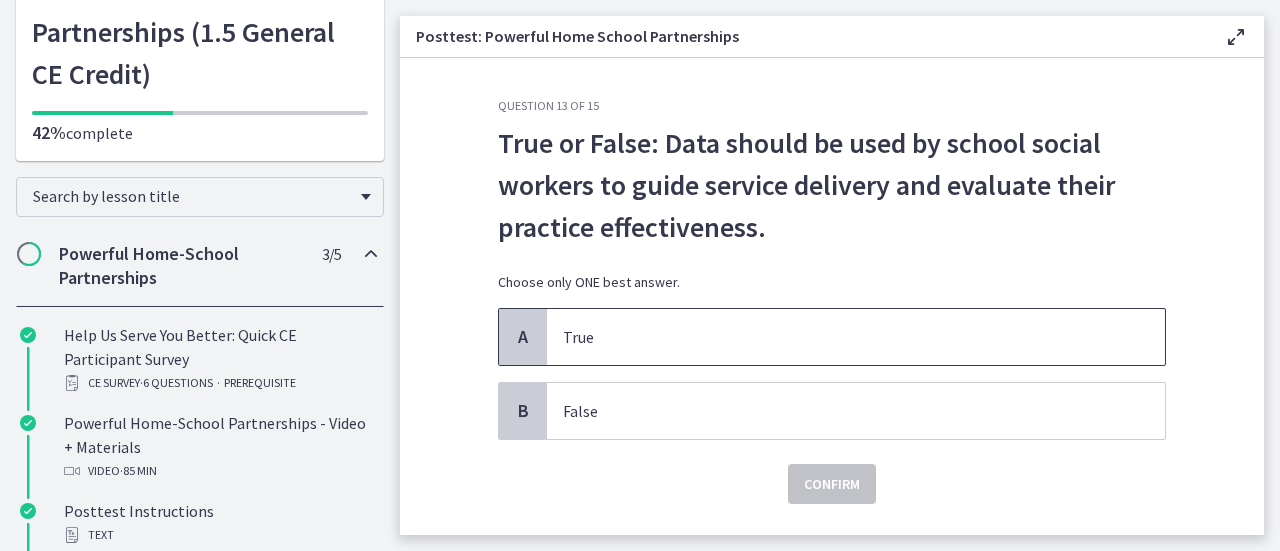 click on "True" at bounding box center [836, 337] 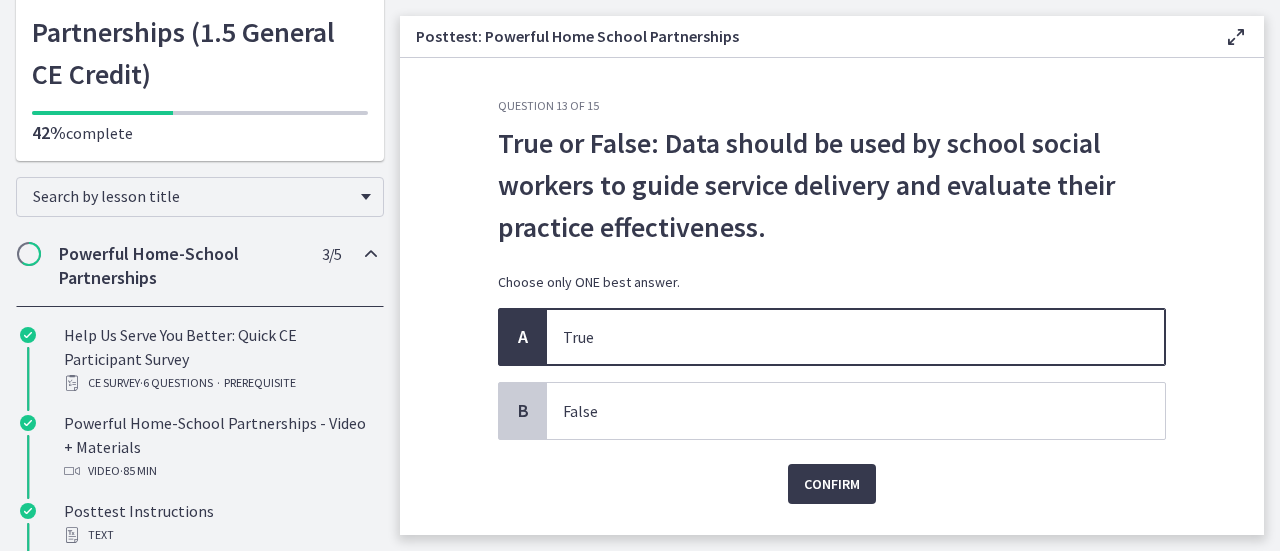 scroll, scrollTop: 0, scrollLeft: 0, axis: both 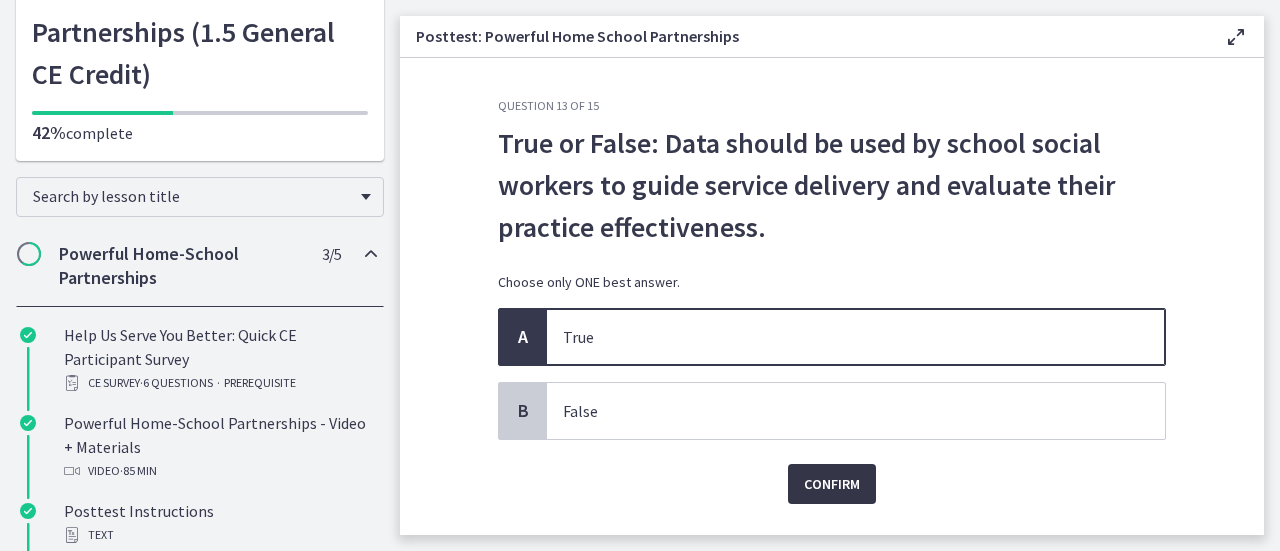 click on "Confirm" at bounding box center (832, 484) 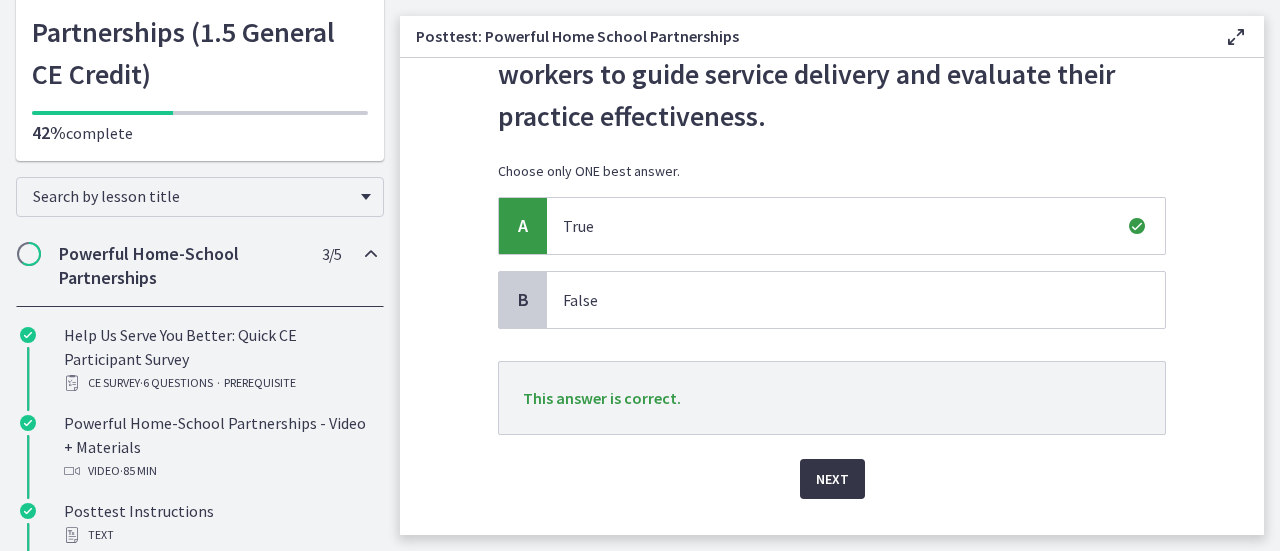 scroll, scrollTop: 116, scrollLeft: 0, axis: vertical 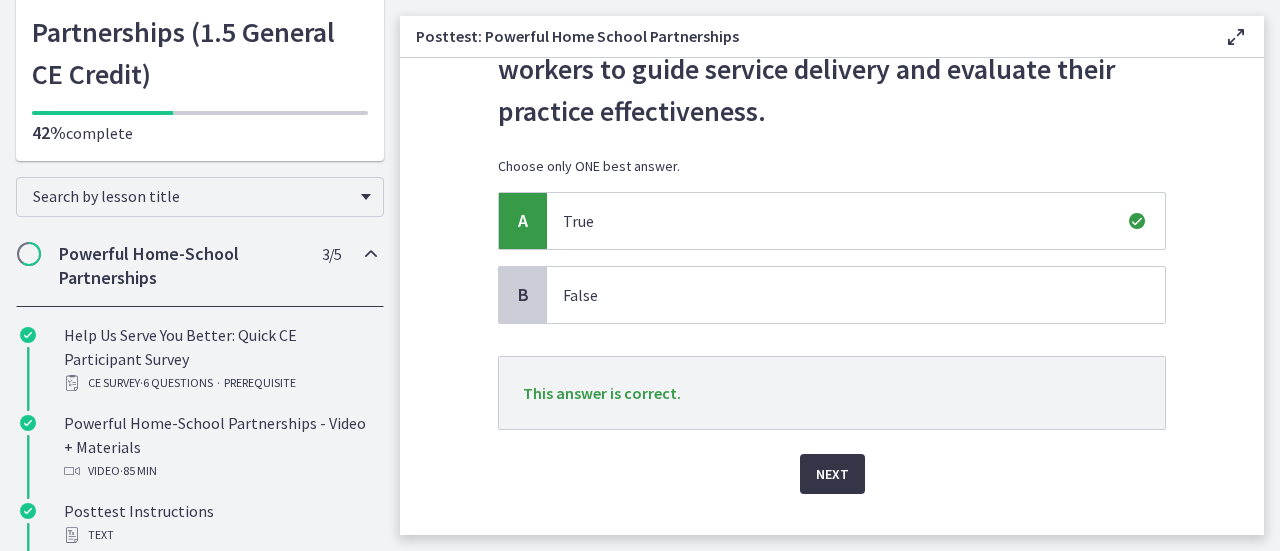 click on "Next" at bounding box center [832, 474] 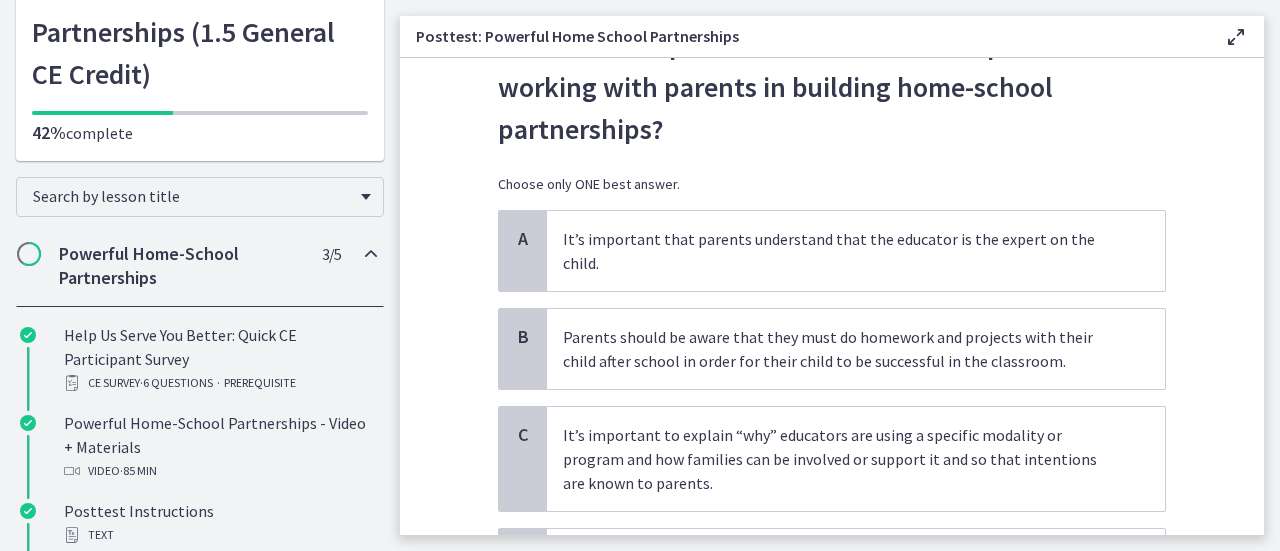 scroll, scrollTop: 116, scrollLeft: 0, axis: vertical 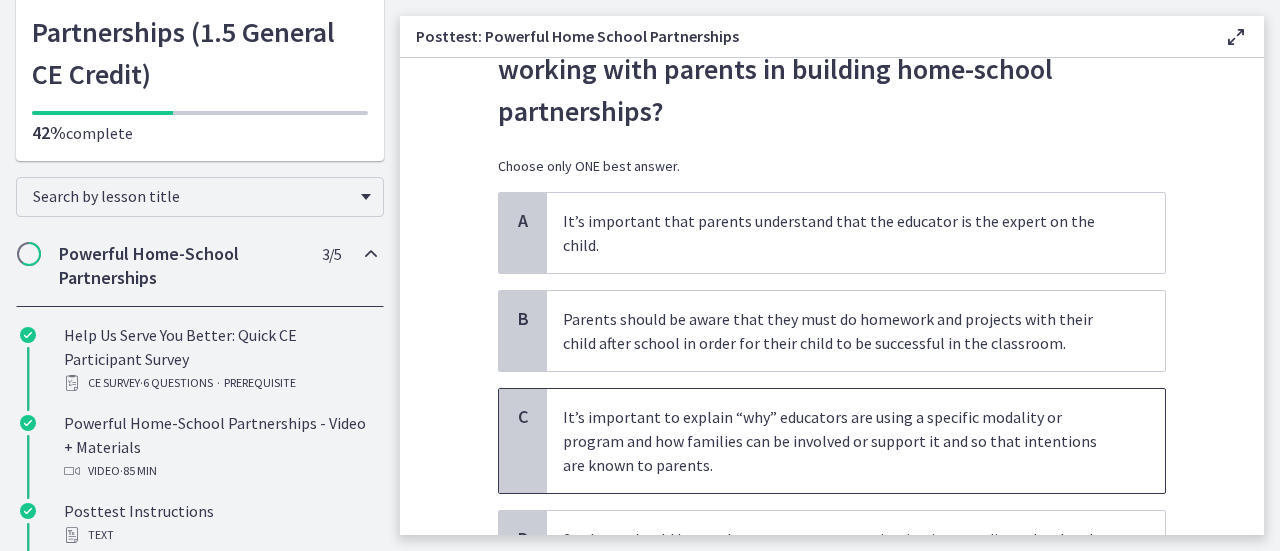 click on "It’s important to explain “why” educators are using a specific modality or program and how families can be involved or support it and so that intentions are known to parents." at bounding box center (836, 441) 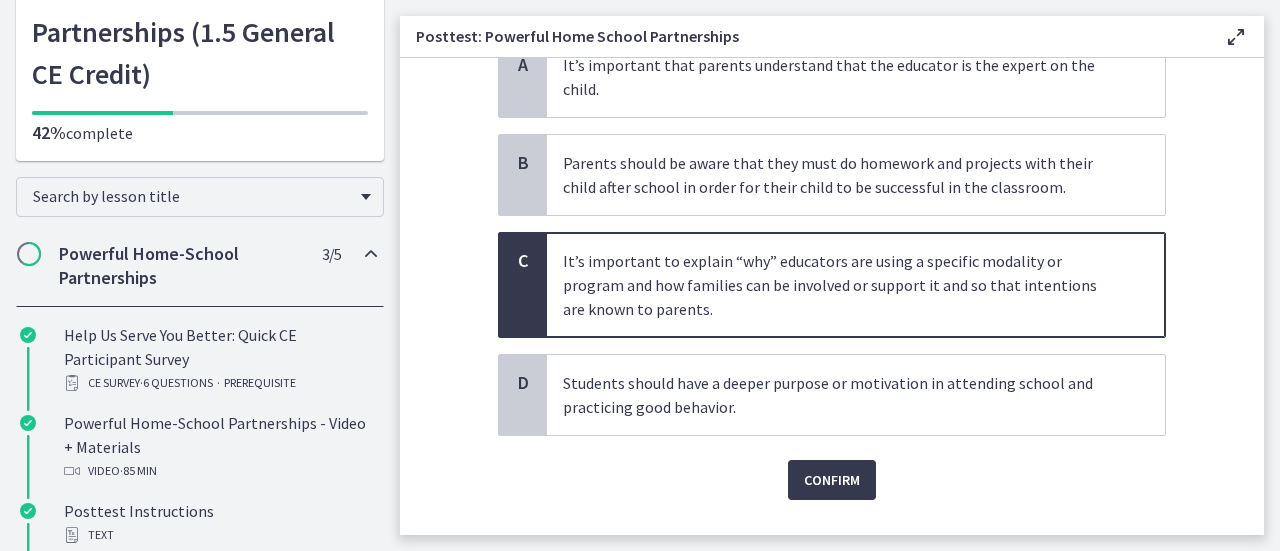 scroll, scrollTop: 272, scrollLeft: 0, axis: vertical 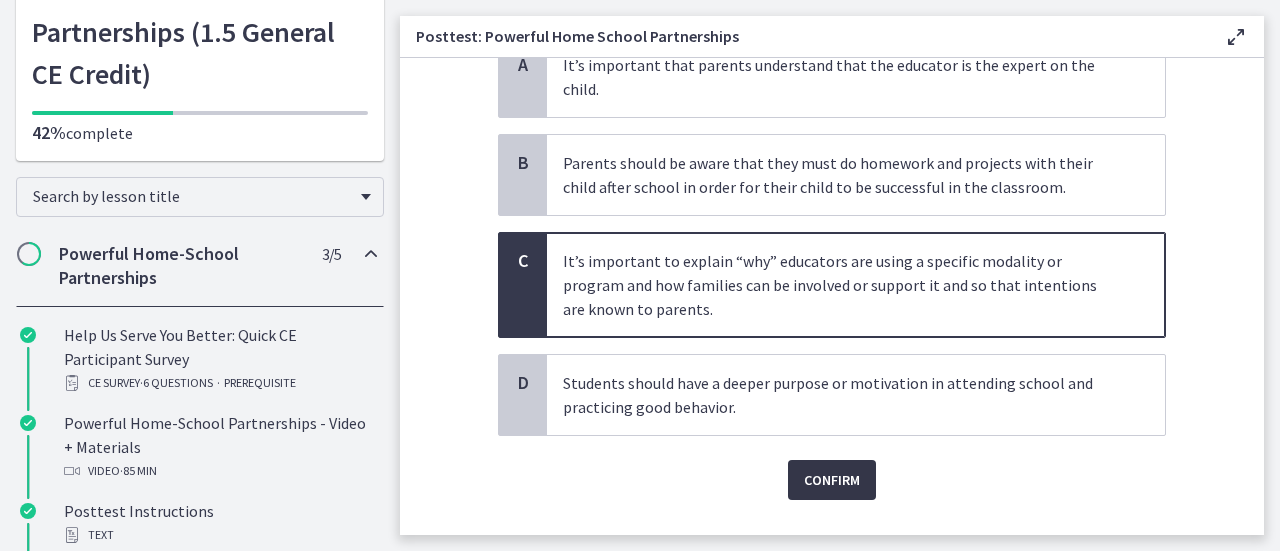 click on "Confirm" at bounding box center (832, 480) 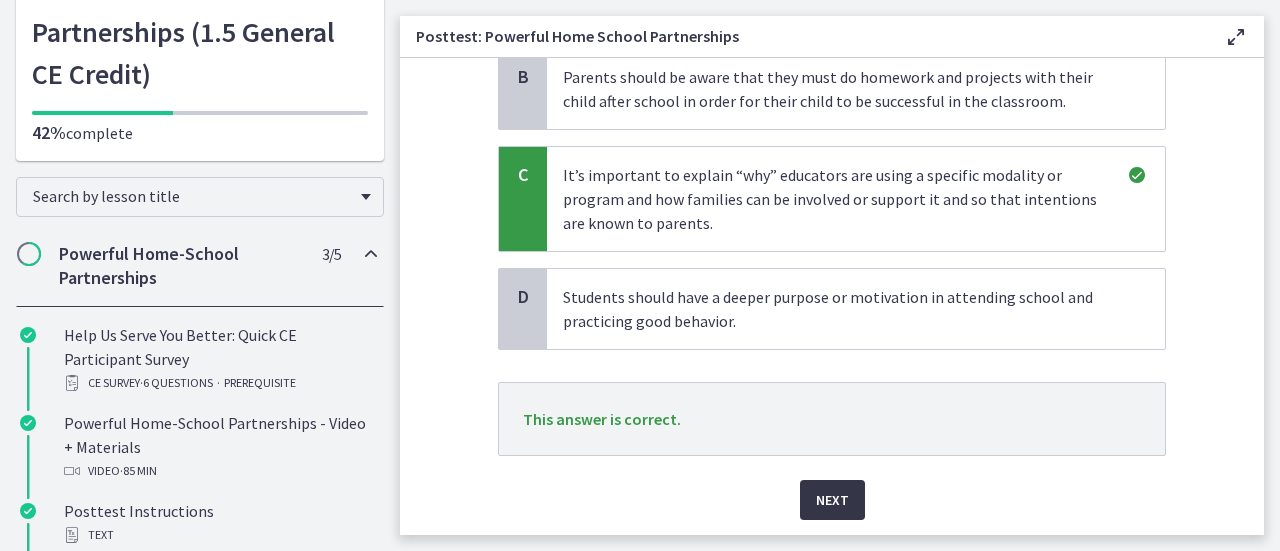scroll, scrollTop: 395, scrollLeft: 0, axis: vertical 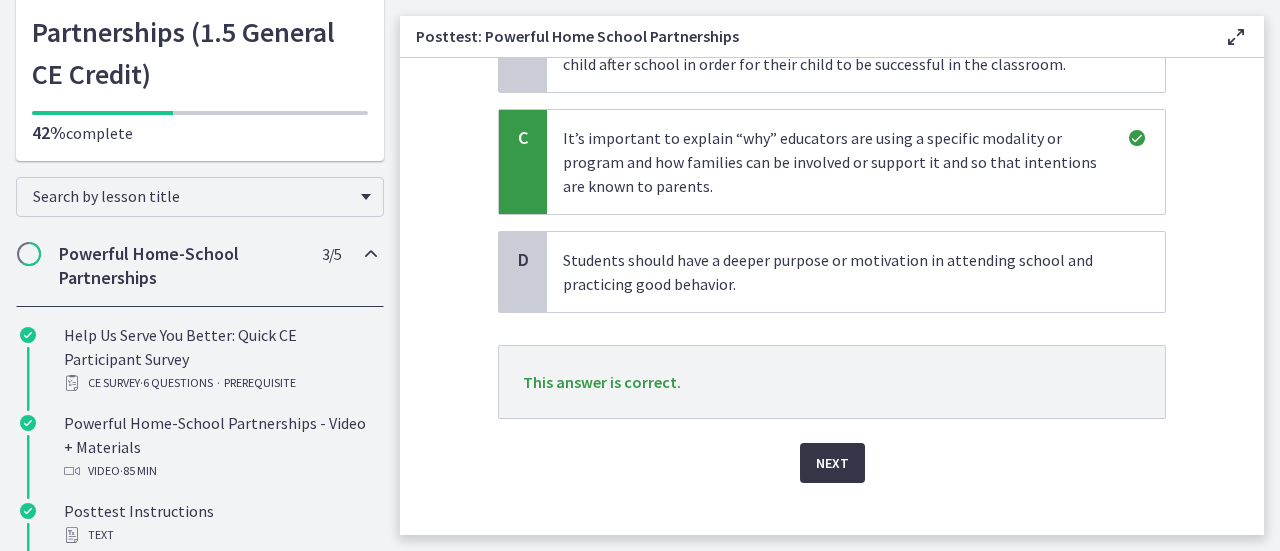click on "Next" at bounding box center (832, 463) 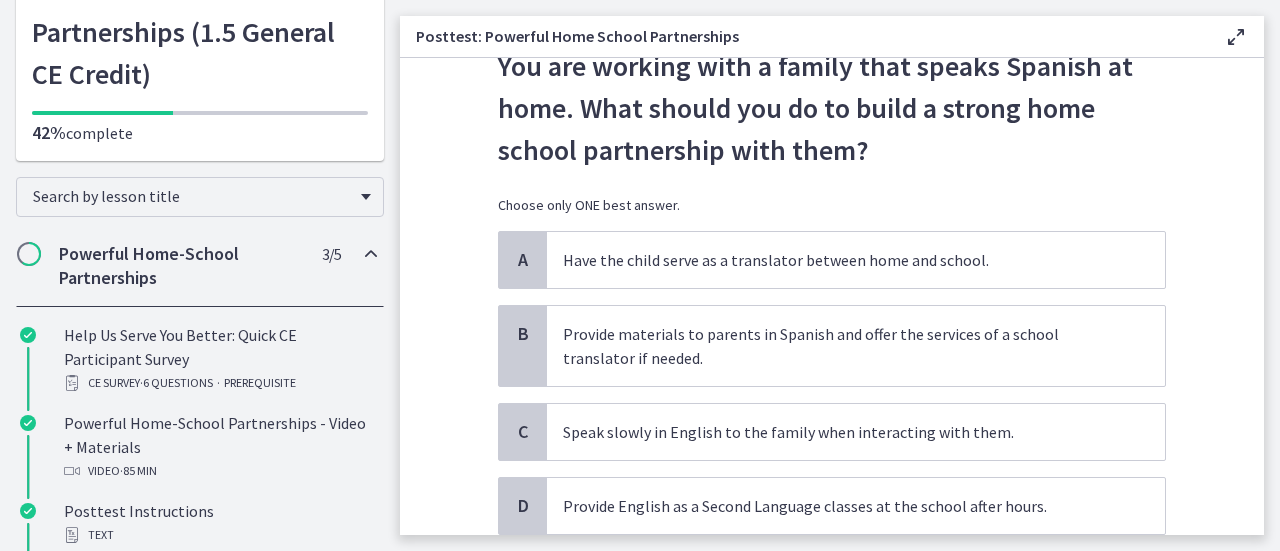 scroll, scrollTop: 78, scrollLeft: 0, axis: vertical 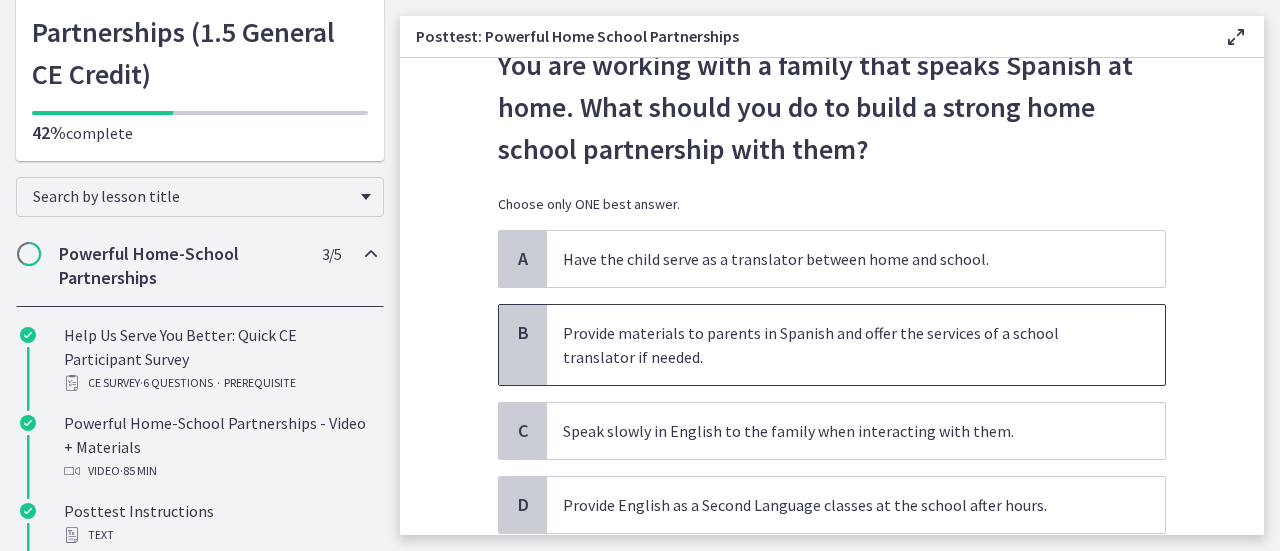 click on "Provide materials to parents in Spanish and offer the services of a school translator if needed." at bounding box center (836, 345) 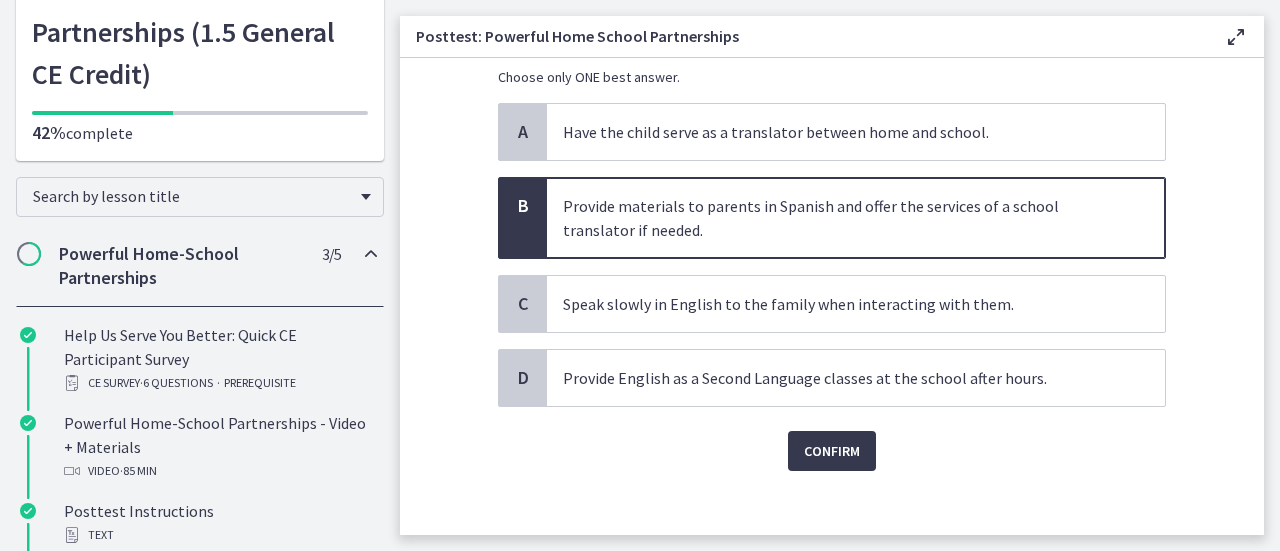 scroll, scrollTop: 218, scrollLeft: 0, axis: vertical 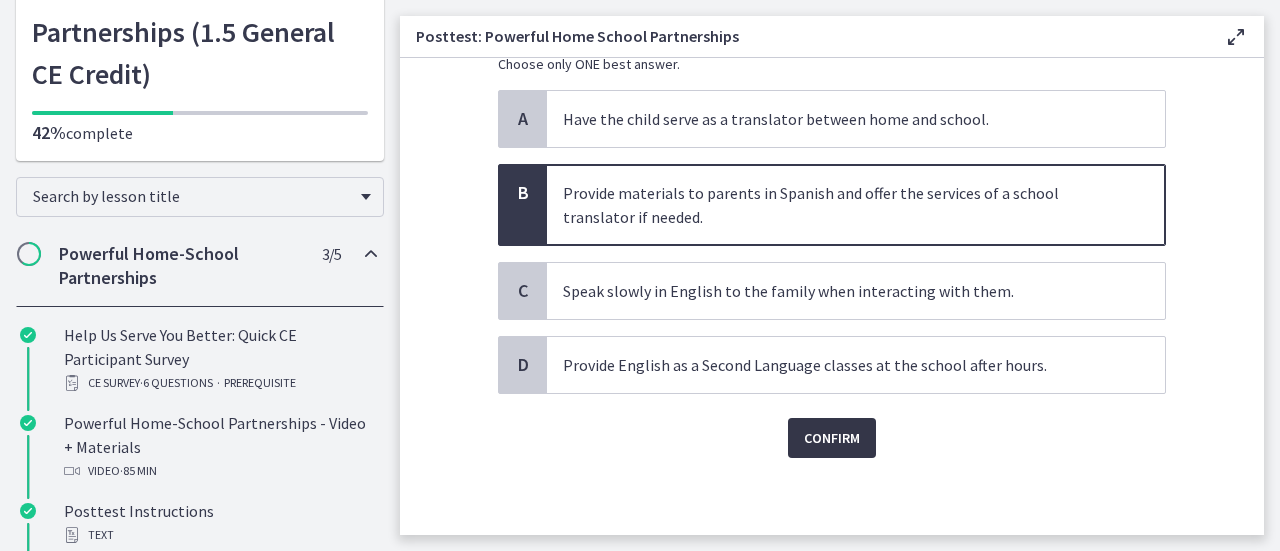 click on "Confirm" at bounding box center [832, 438] 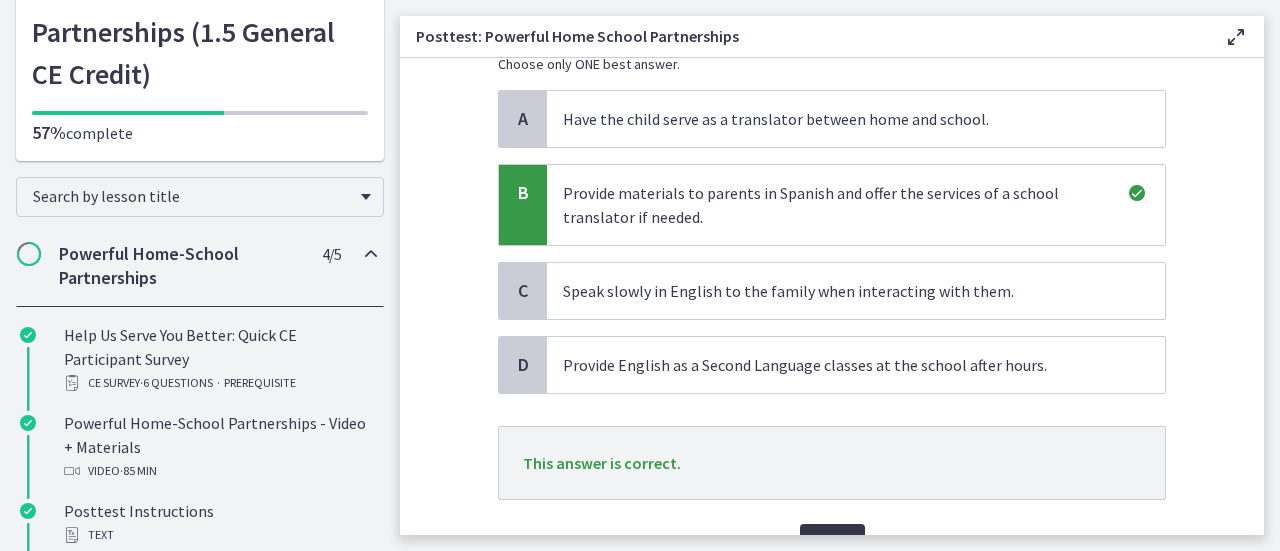 scroll, scrollTop: 323, scrollLeft: 0, axis: vertical 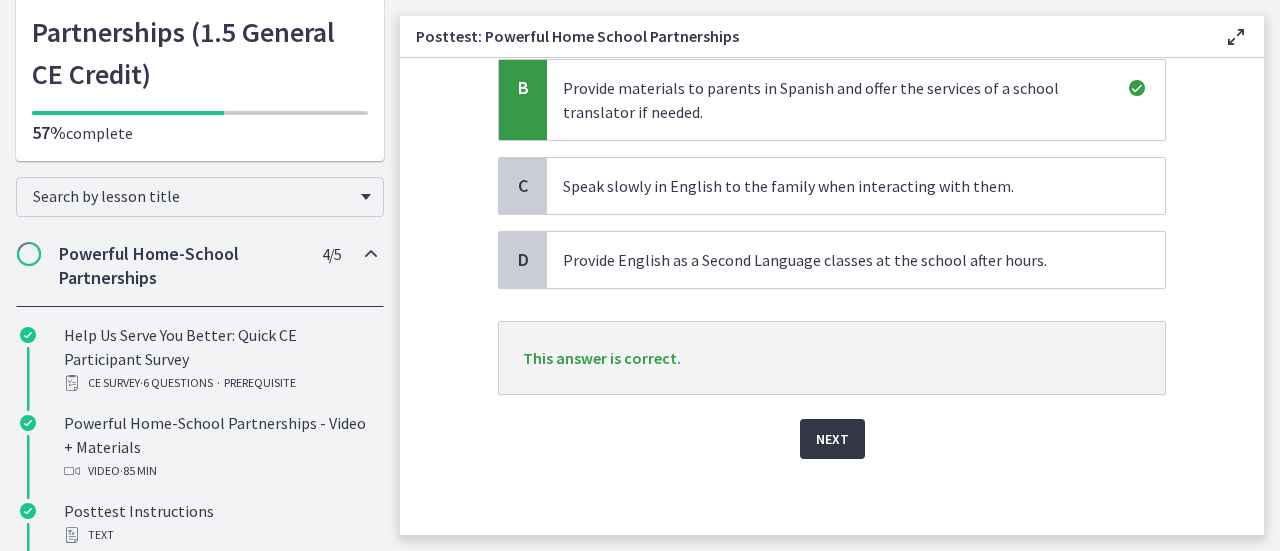 click on "Next" at bounding box center [832, 439] 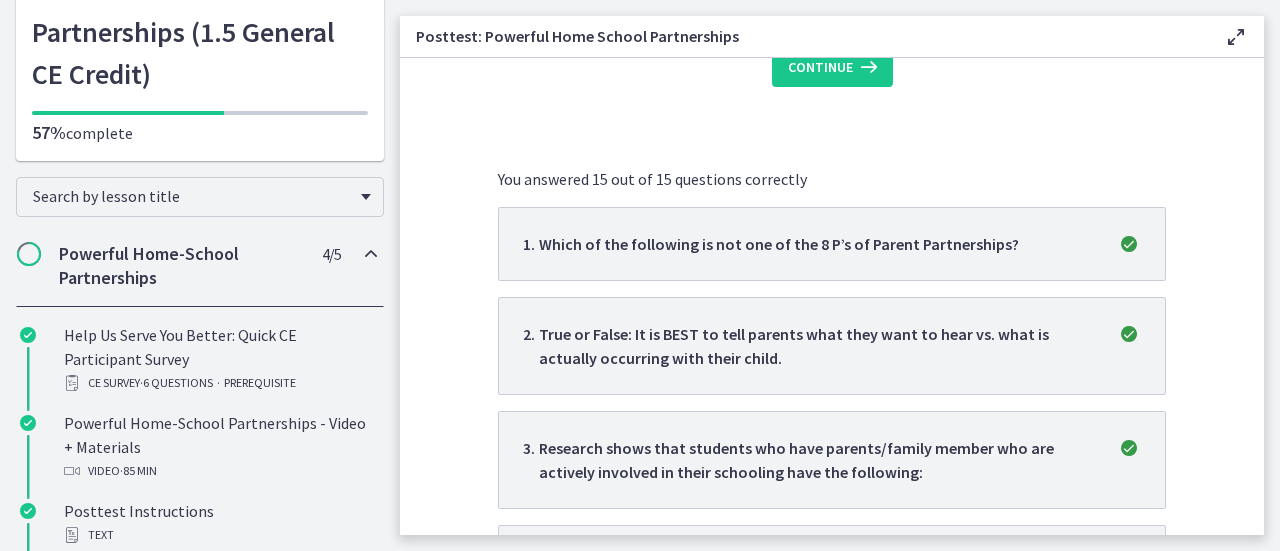 scroll, scrollTop: 0, scrollLeft: 0, axis: both 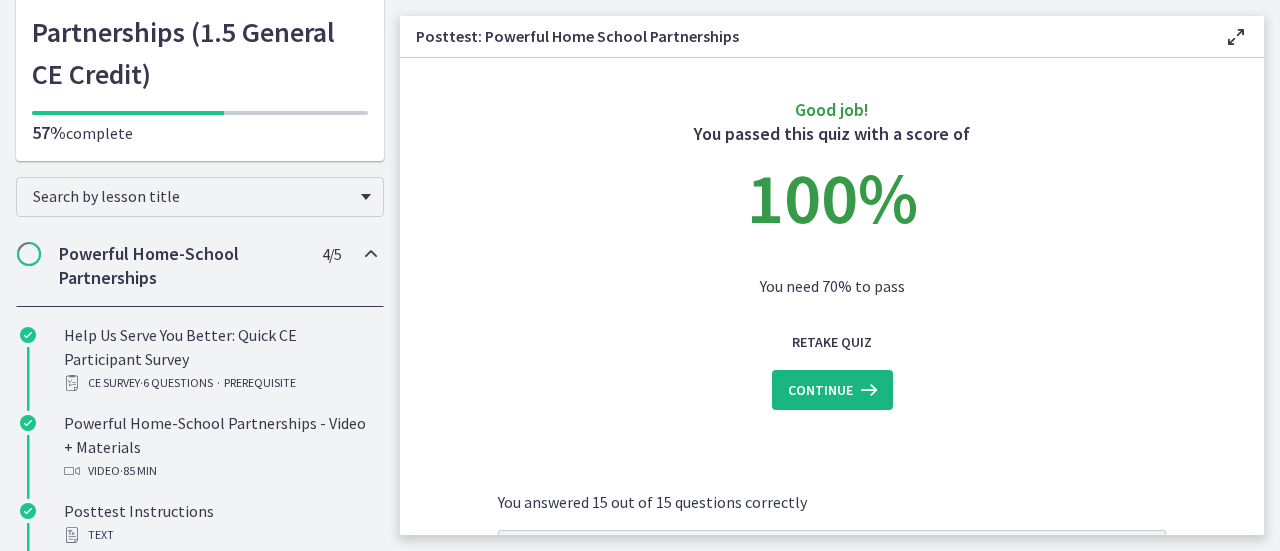 click at bounding box center (867, 390) 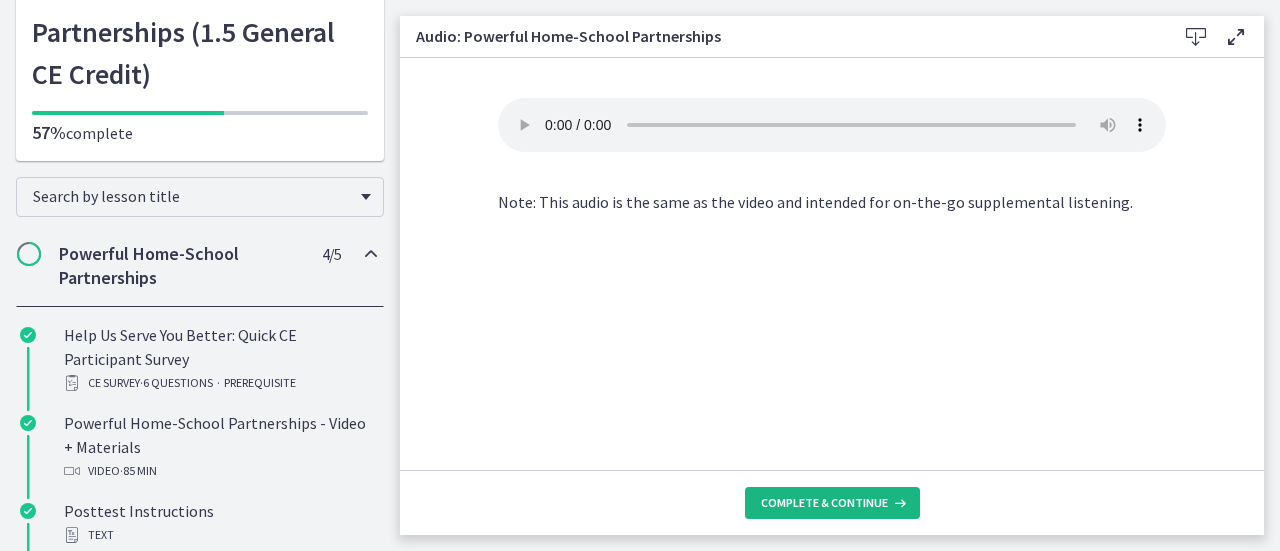 click on "Complete & continue" at bounding box center [824, 503] 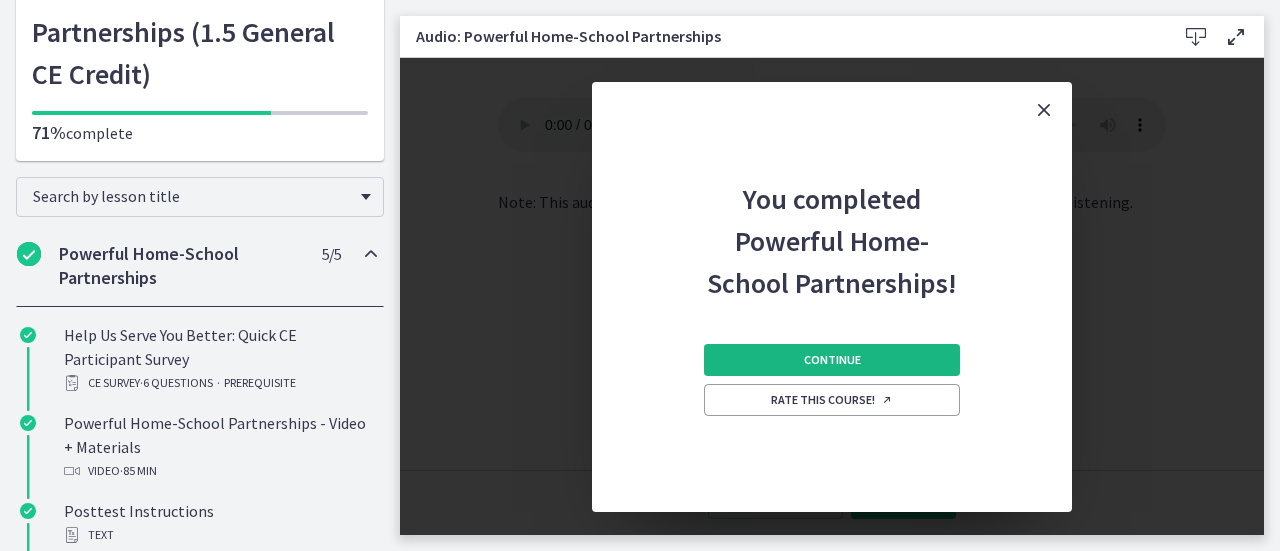 click on "Continue" at bounding box center [832, 360] 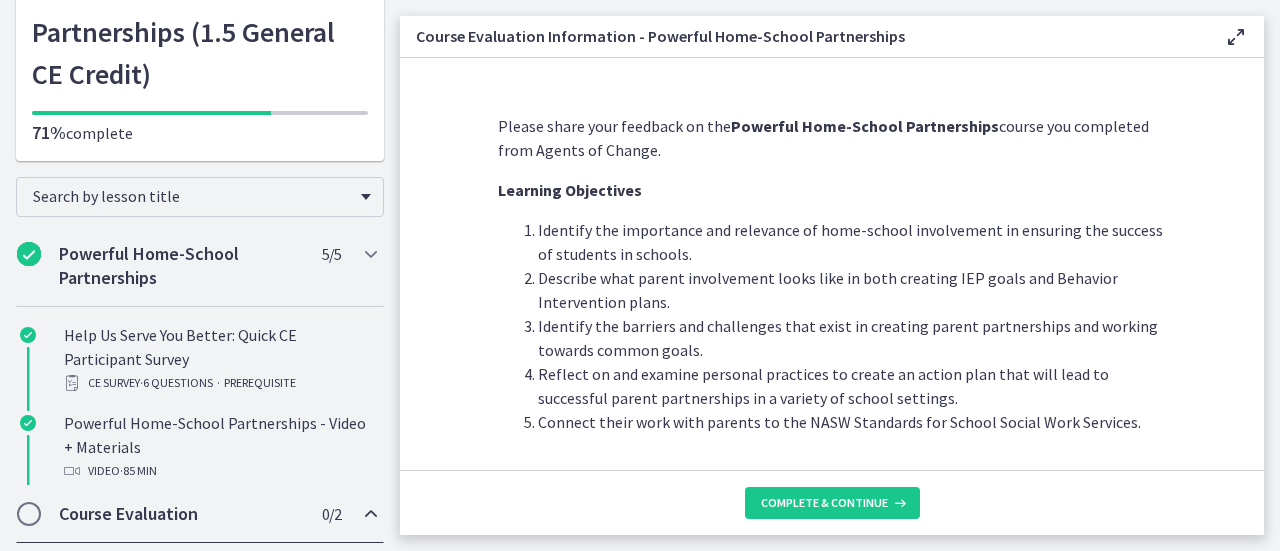 scroll, scrollTop: 136, scrollLeft: 0, axis: vertical 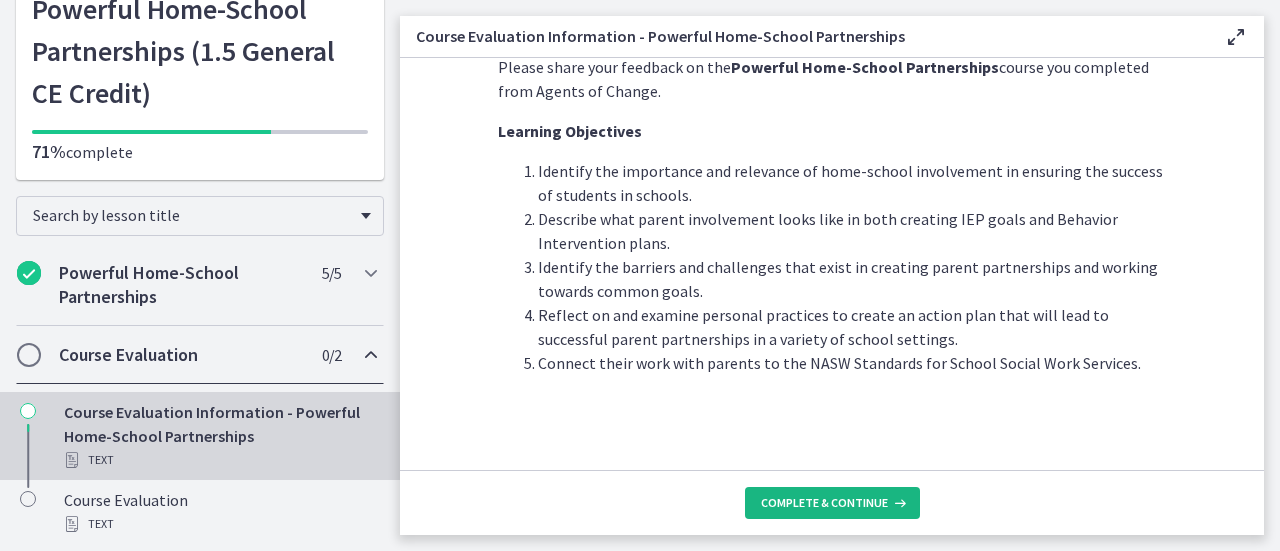click on "Complete & continue" at bounding box center [824, 503] 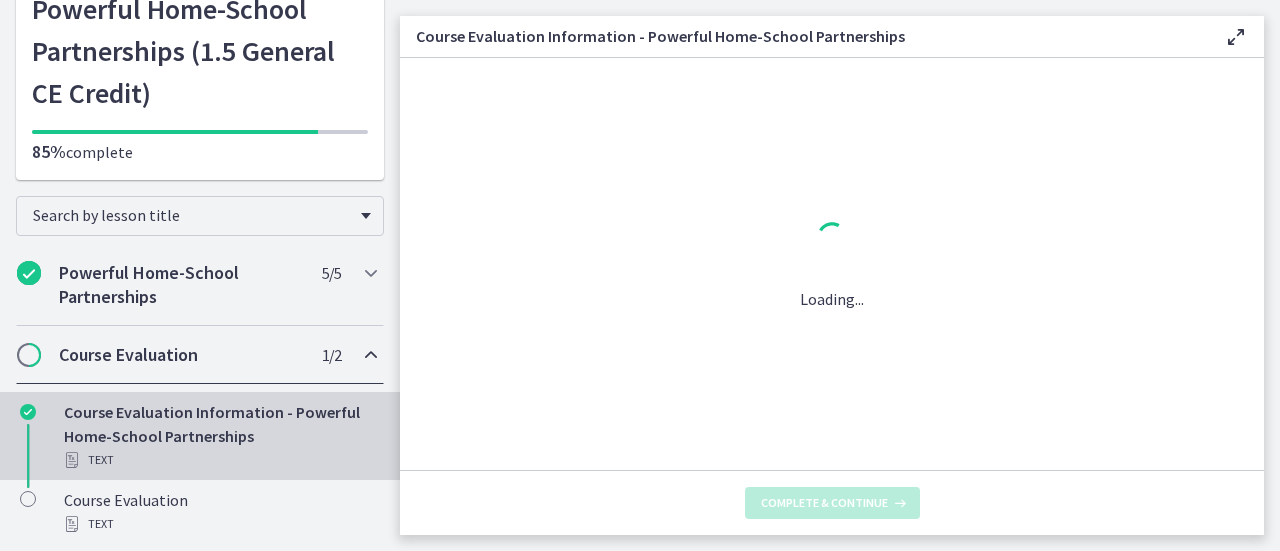 scroll, scrollTop: 0, scrollLeft: 0, axis: both 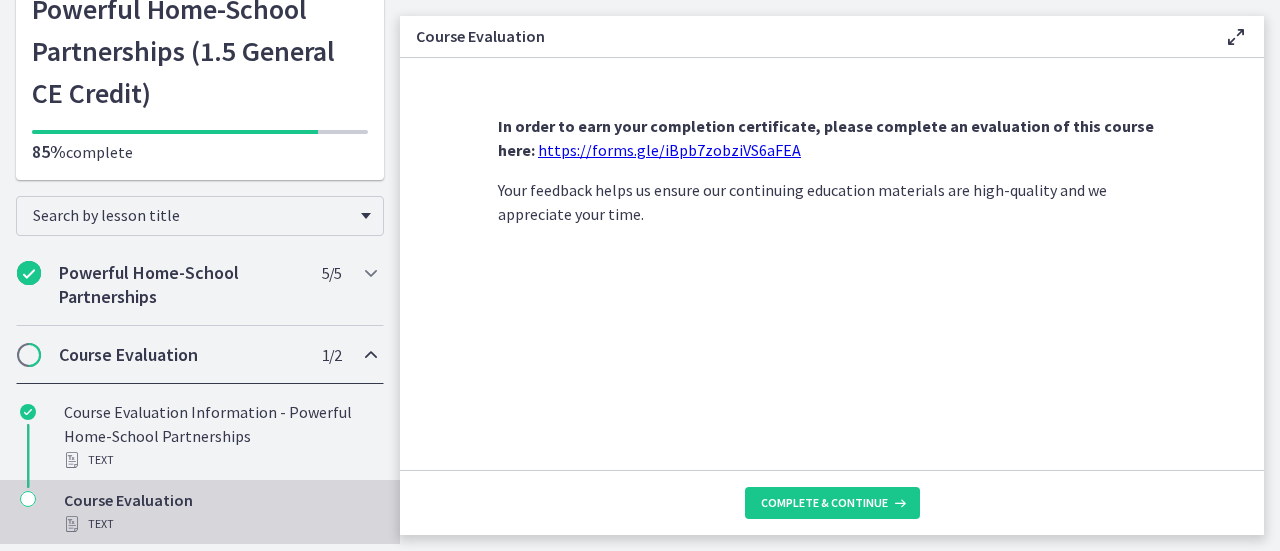 click on "https://forms.gle/iBpb7zobziVS6aFEA" at bounding box center (669, 150) 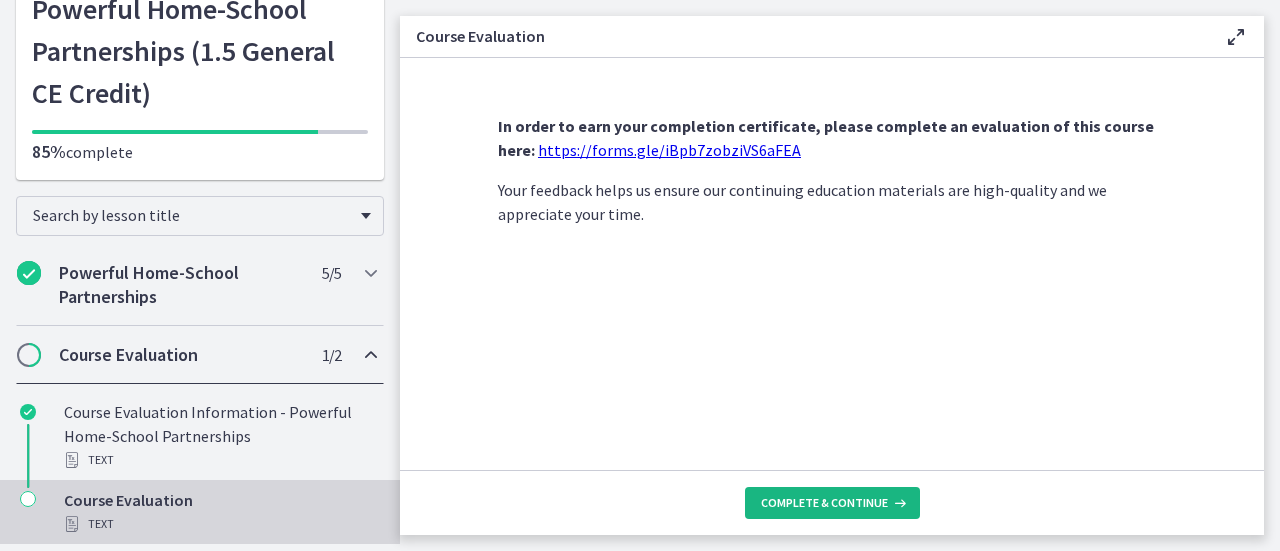click at bounding box center [898, 503] 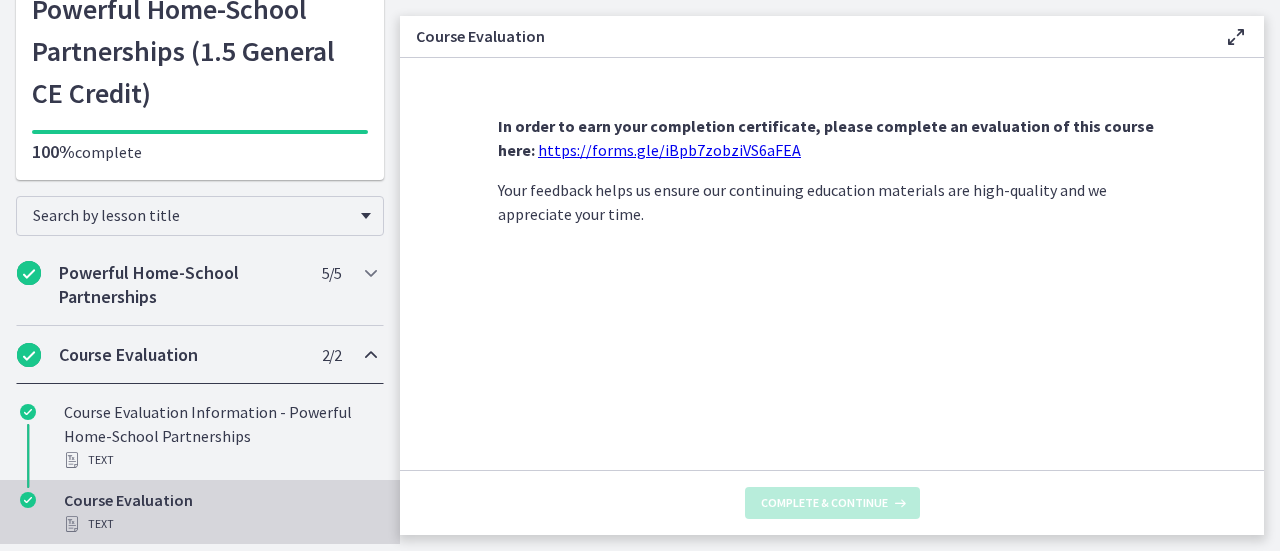 scroll, scrollTop: 155, scrollLeft: 0, axis: vertical 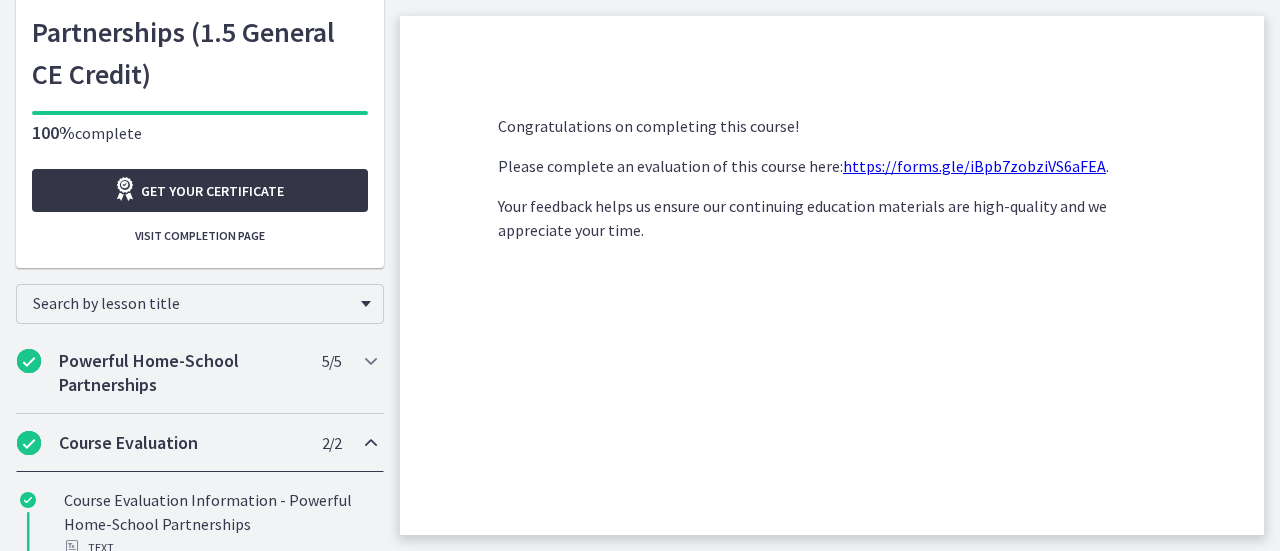 click on "Get your certificate" at bounding box center (200, 190) 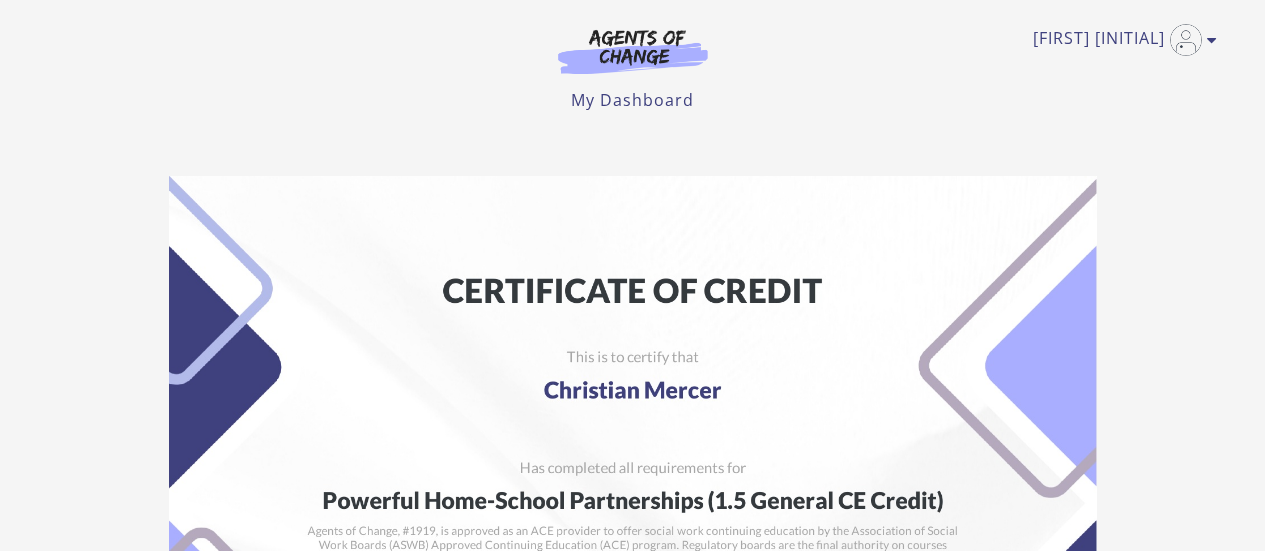 scroll, scrollTop: 0, scrollLeft: 0, axis: both 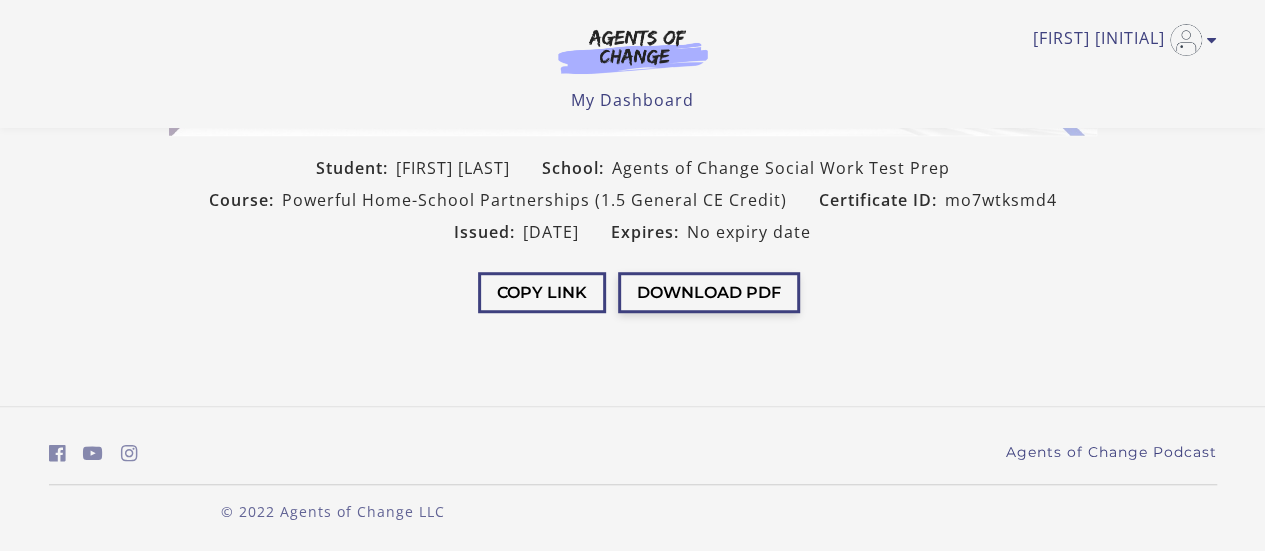 click on "Download PDF" at bounding box center (709, 292) 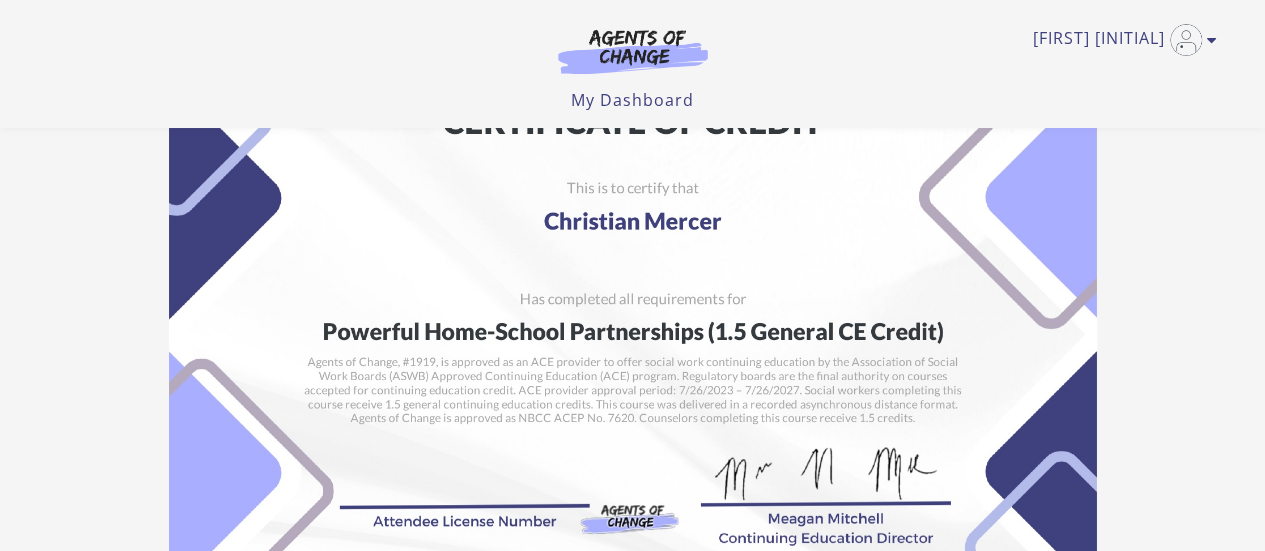 scroll, scrollTop: 0, scrollLeft: 0, axis: both 